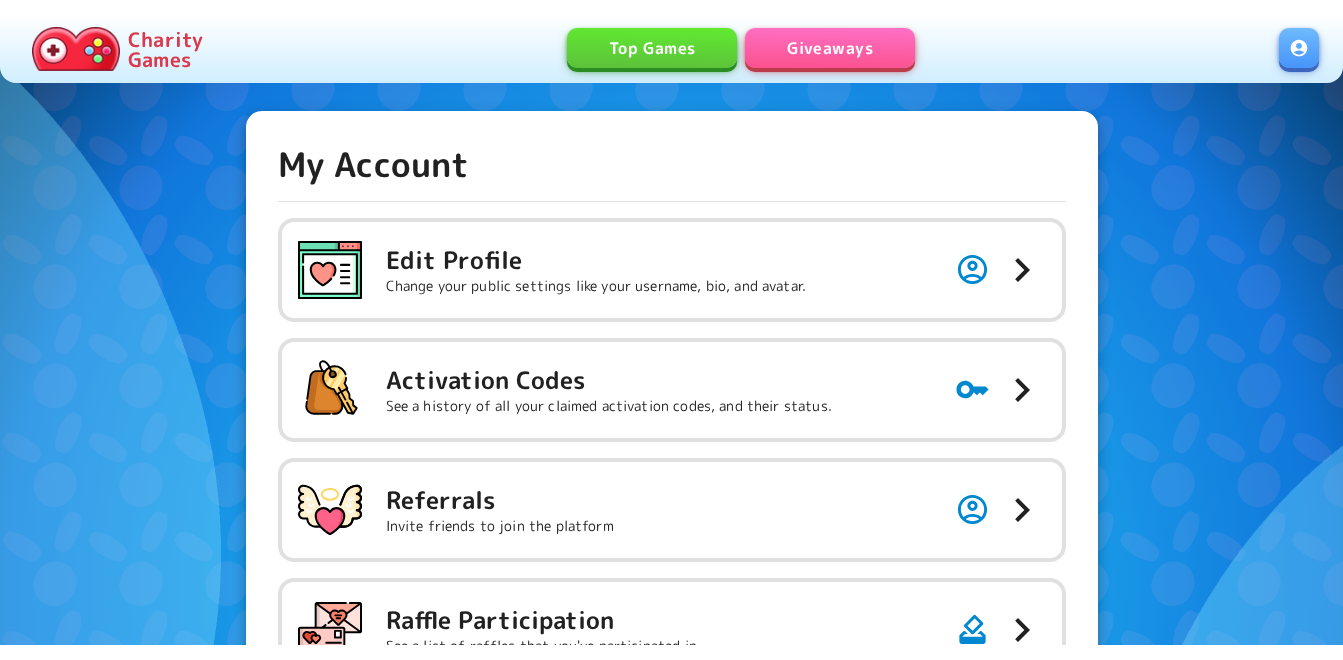 scroll, scrollTop: 0, scrollLeft: 0, axis: both 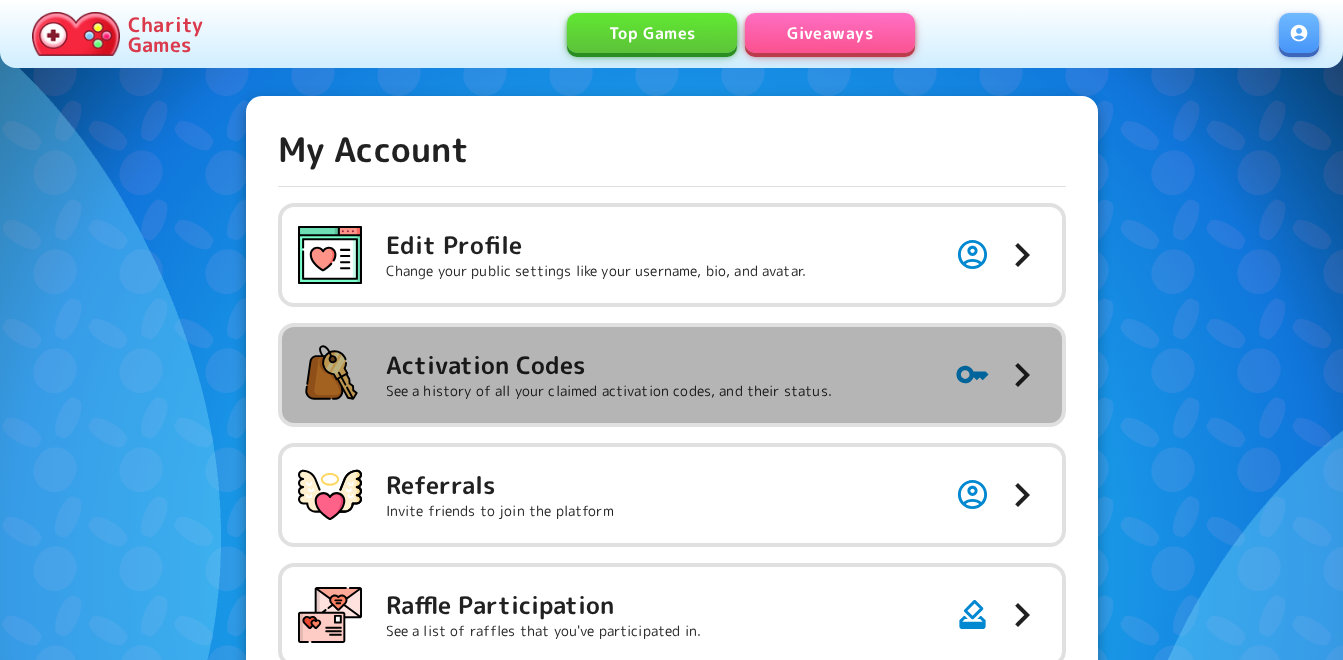 click on "Activation Codes" at bounding box center [596, 245] 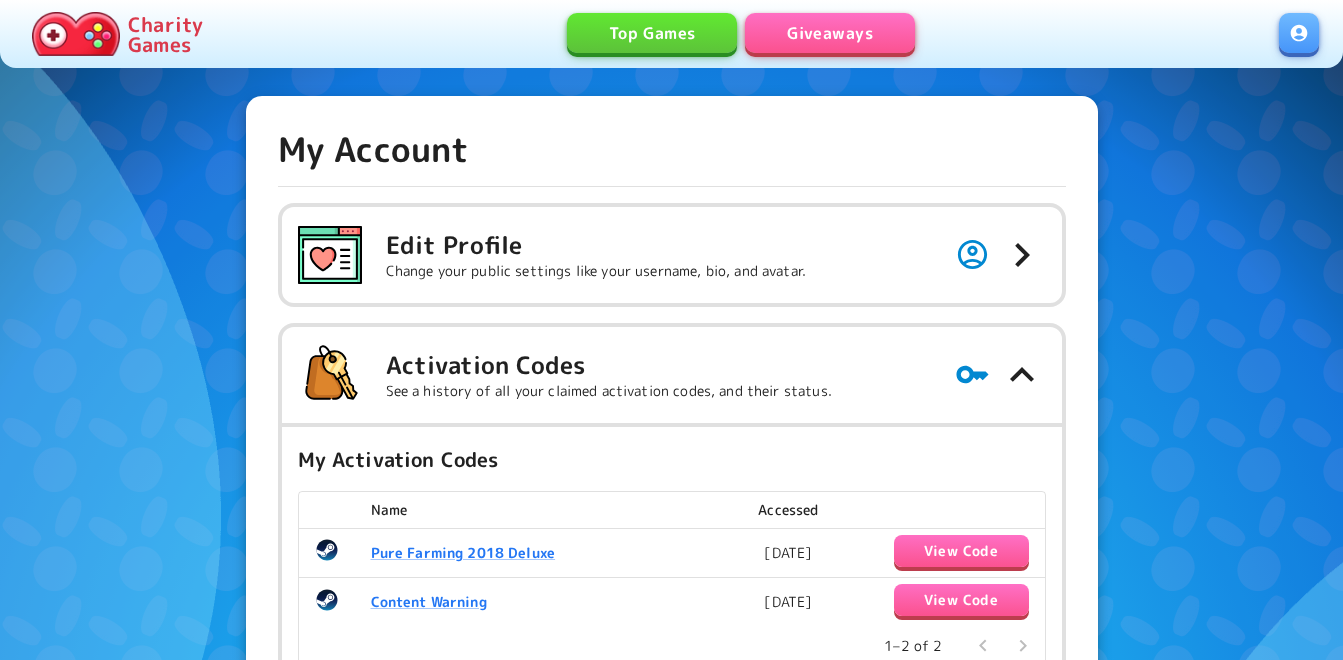 click on "Giveaways" at bounding box center [830, 33] 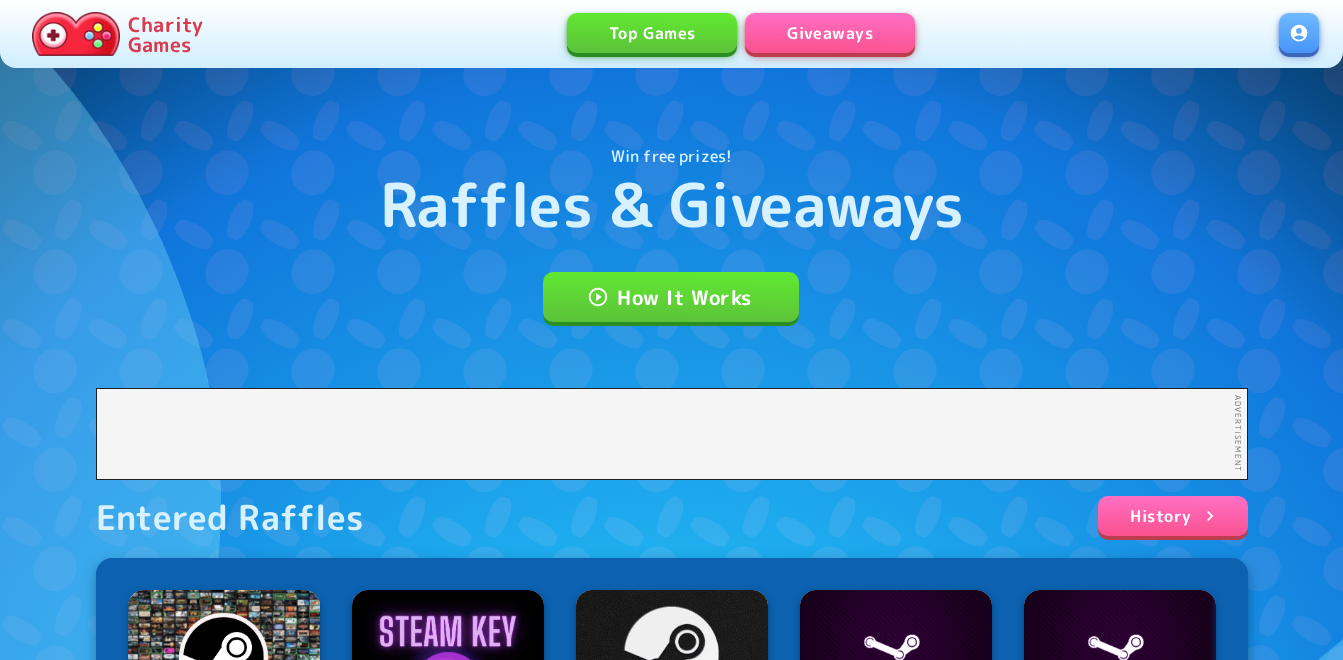 scroll, scrollTop: 0, scrollLeft: 0, axis: both 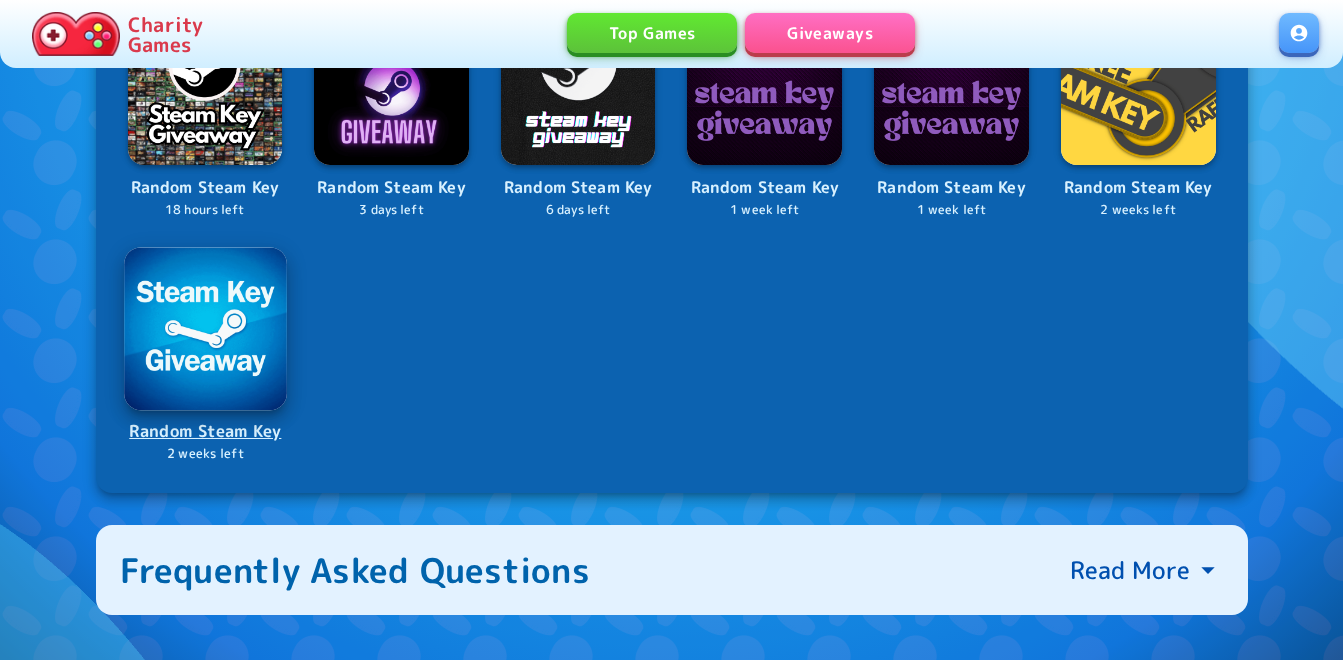 click at bounding box center [205, 328] 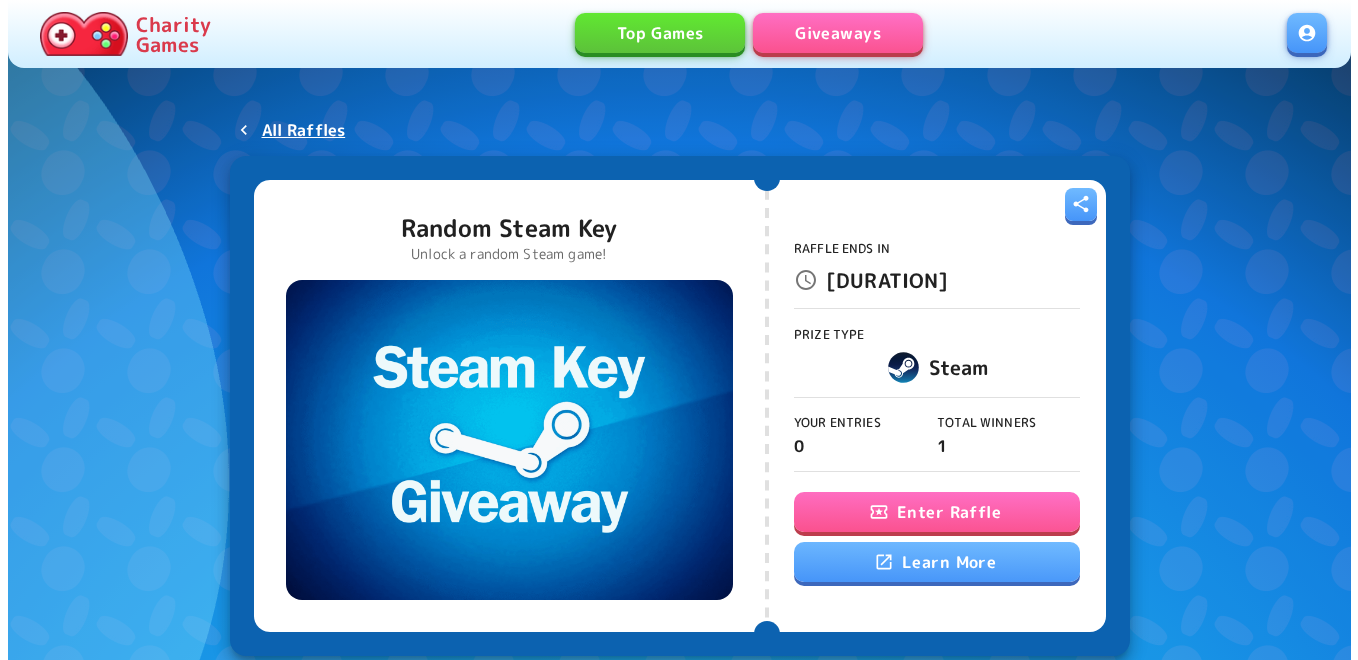 scroll, scrollTop: 0, scrollLeft: 0, axis: both 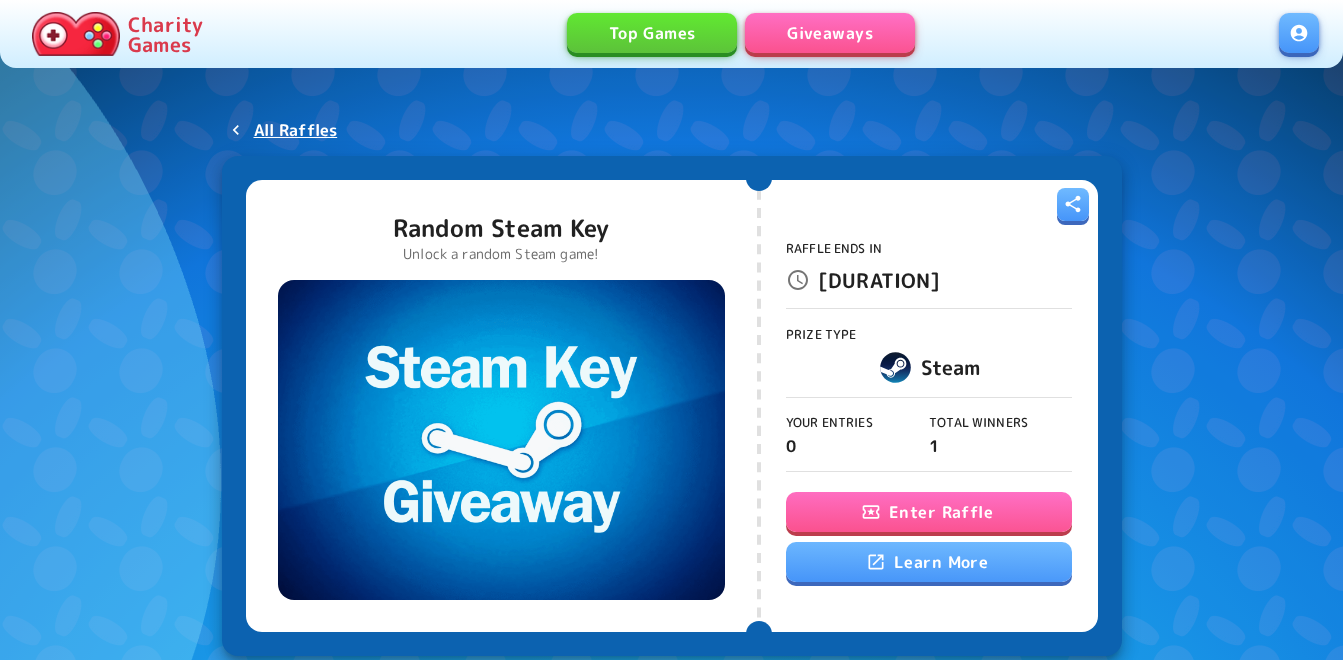 click on "Enter Raffle" at bounding box center (929, 512) 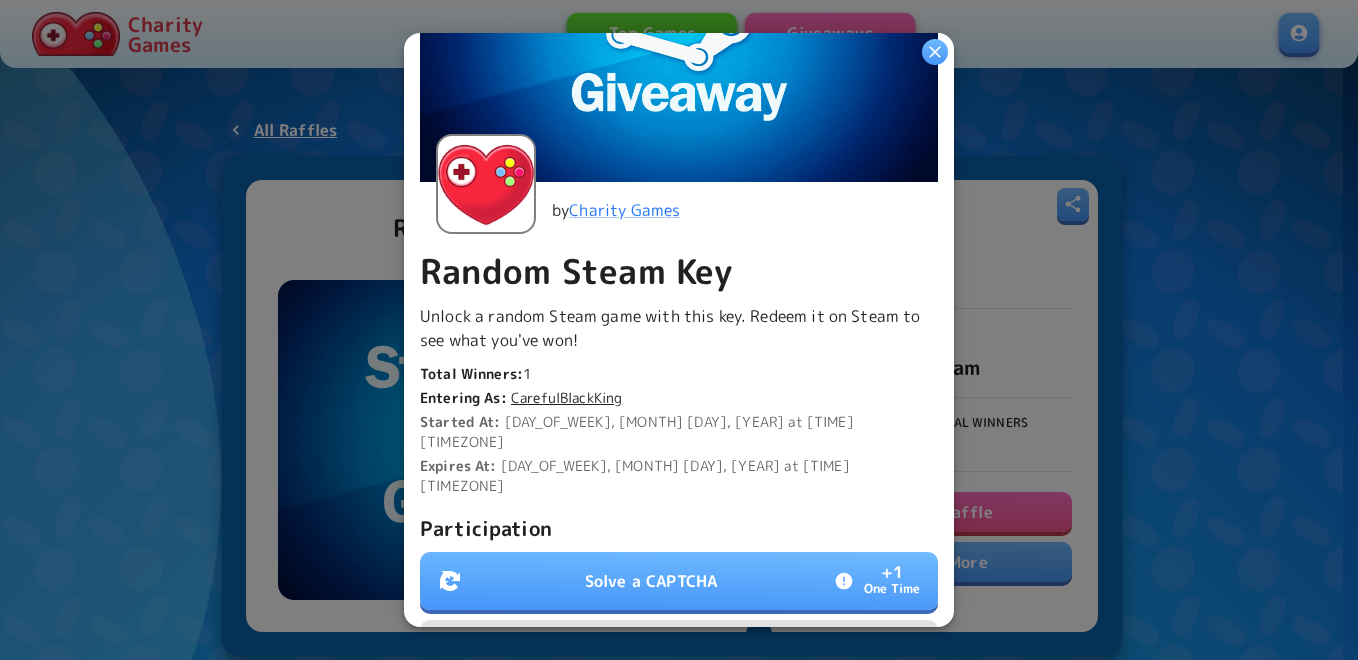 scroll, scrollTop: 500, scrollLeft: 0, axis: vertical 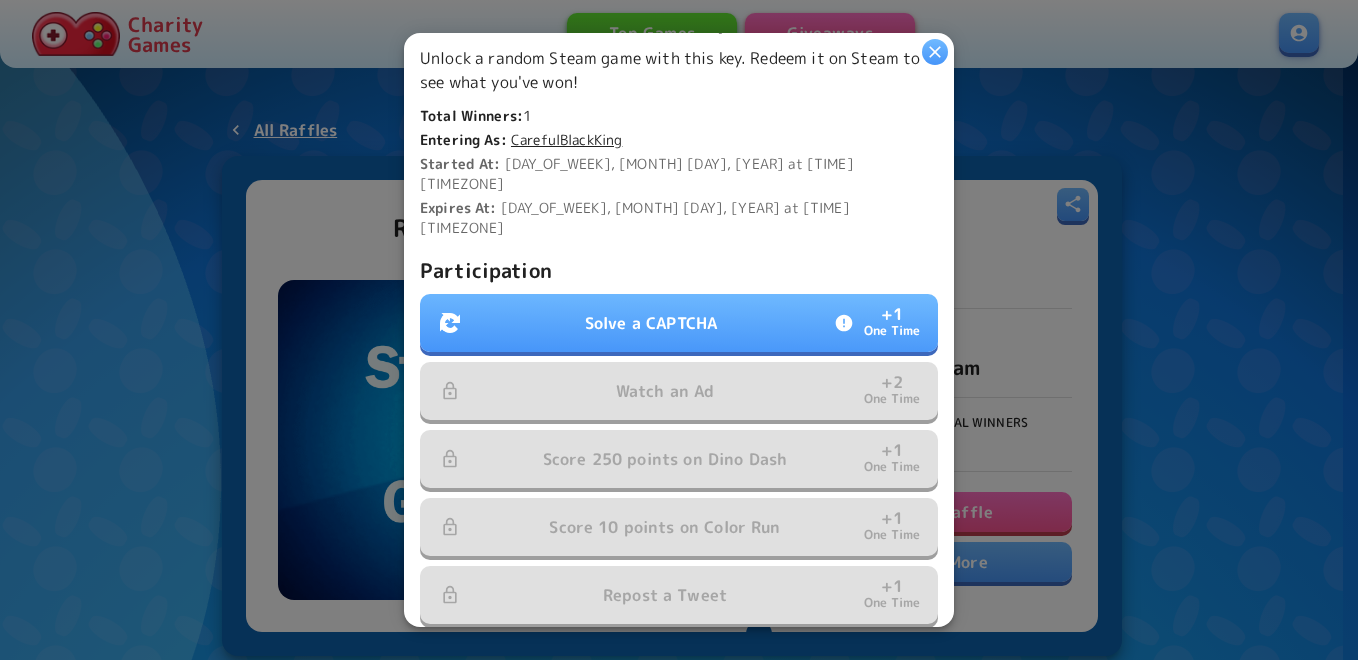 click on "Solve a CAPTCHA + 1 One Time" at bounding box center [679, 323] 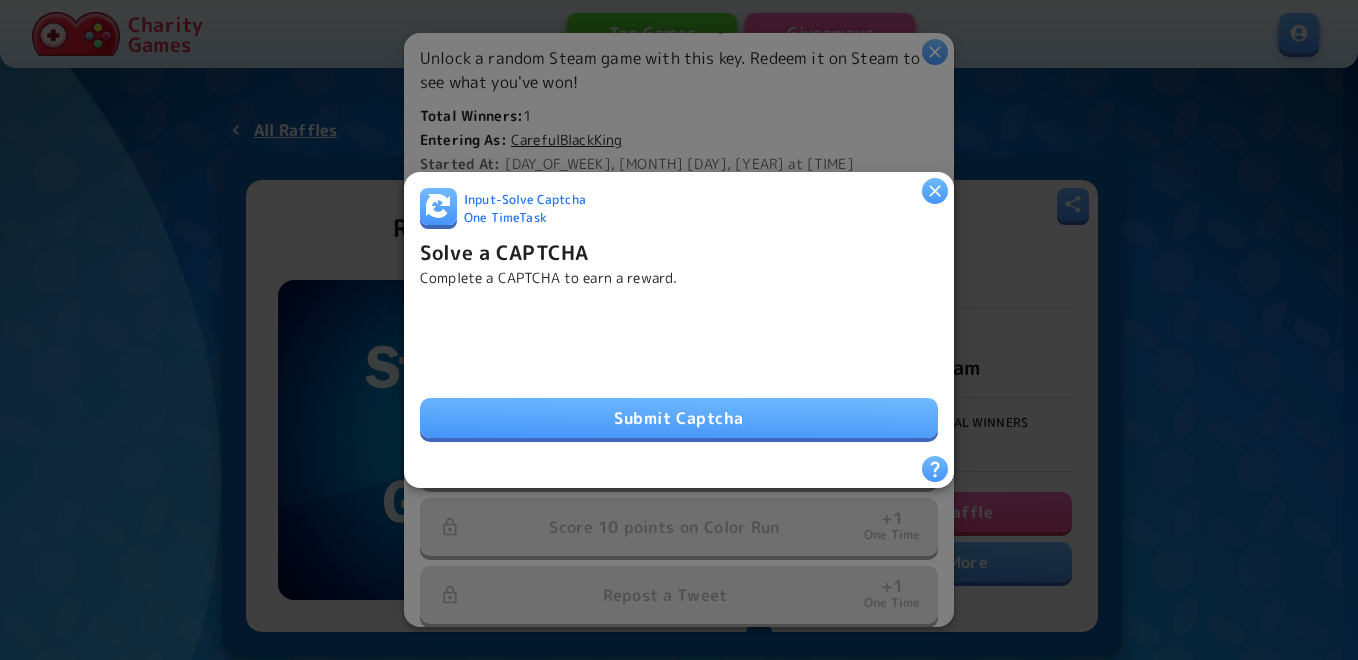 click on "Submit Captcha" at bounding box center [679, 372] 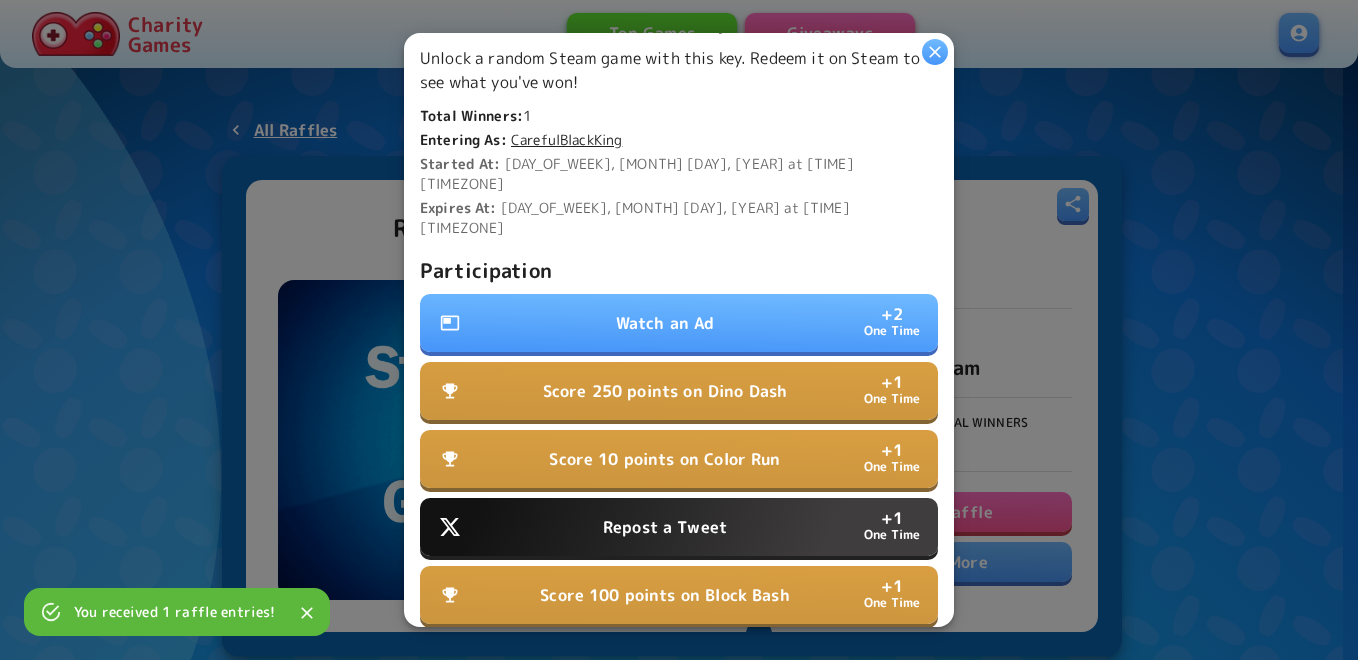 click on "Watch an Ad" at bounding box center [665, 323] 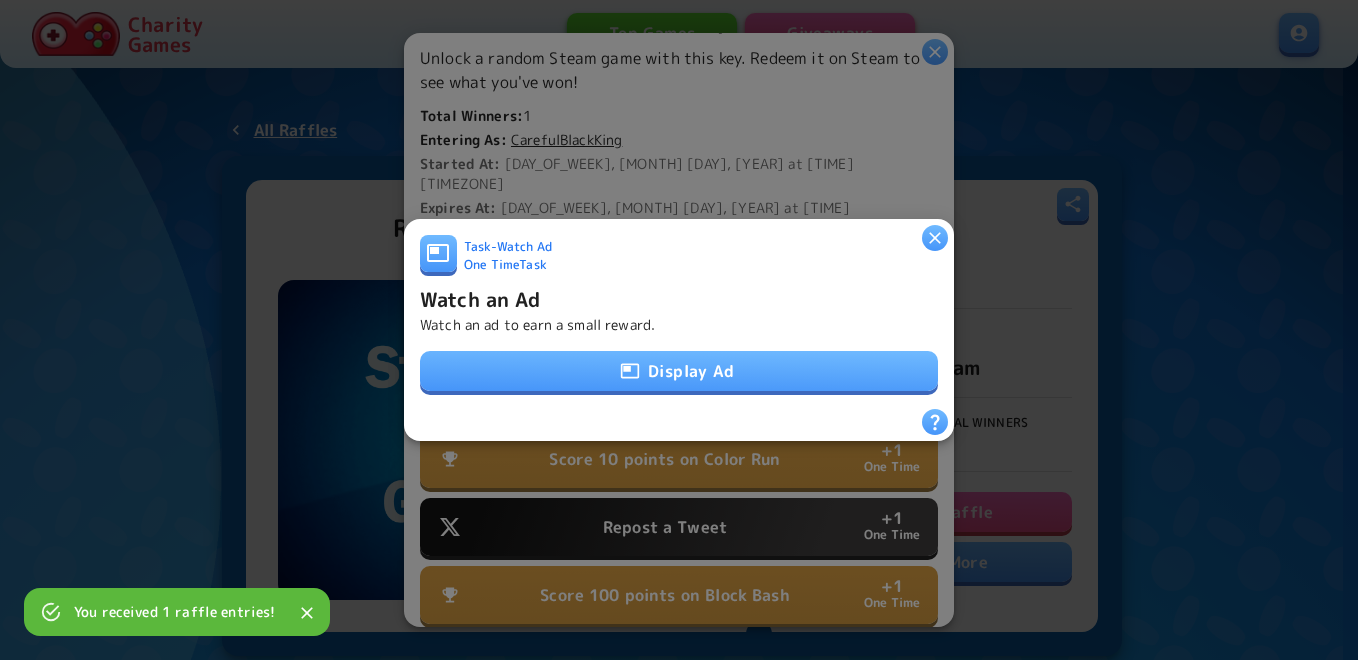 click on "Display Ad" at bounding box center (679, 371) 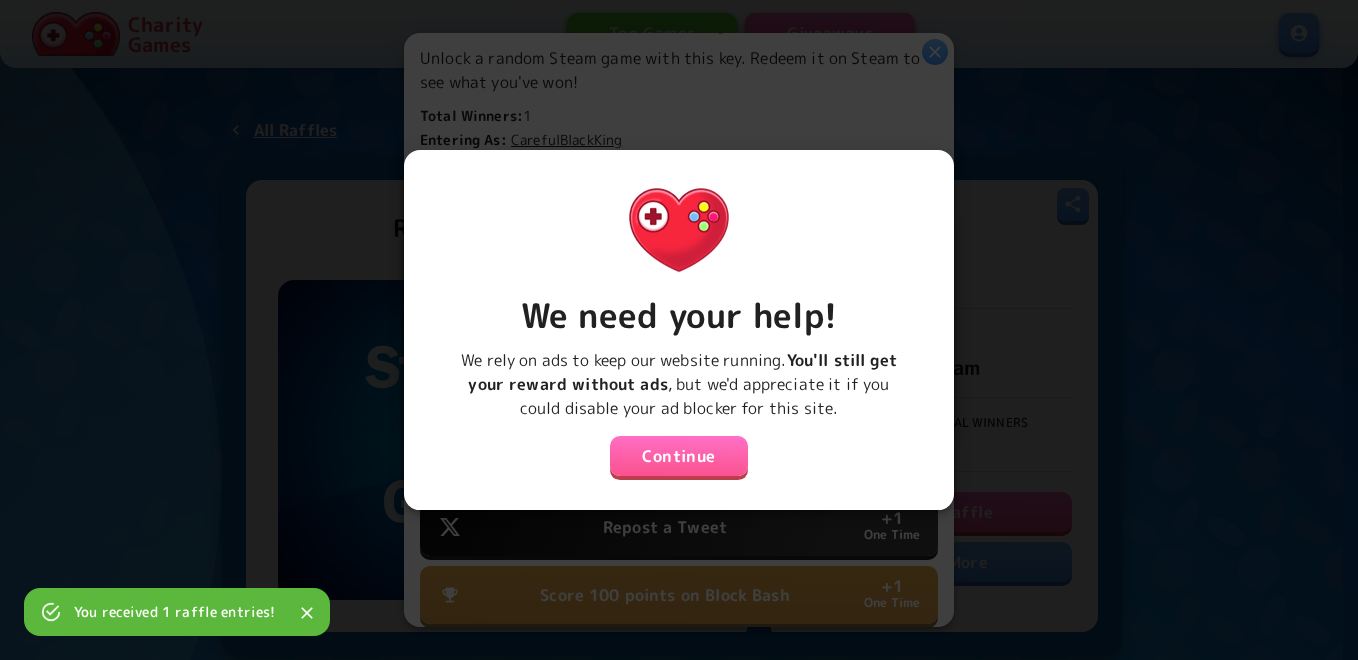click on "Continue" at bounding box center [679, 456] 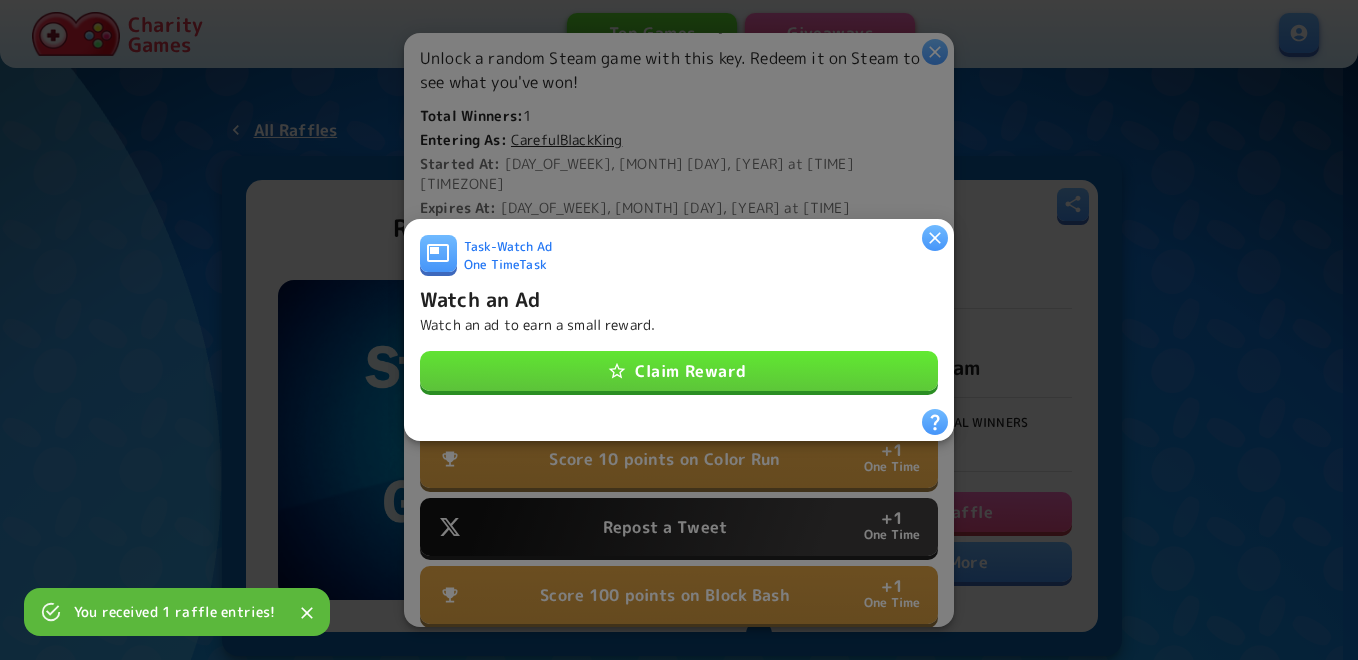 click on "Claim Reward" at bounding box center [679, 371] 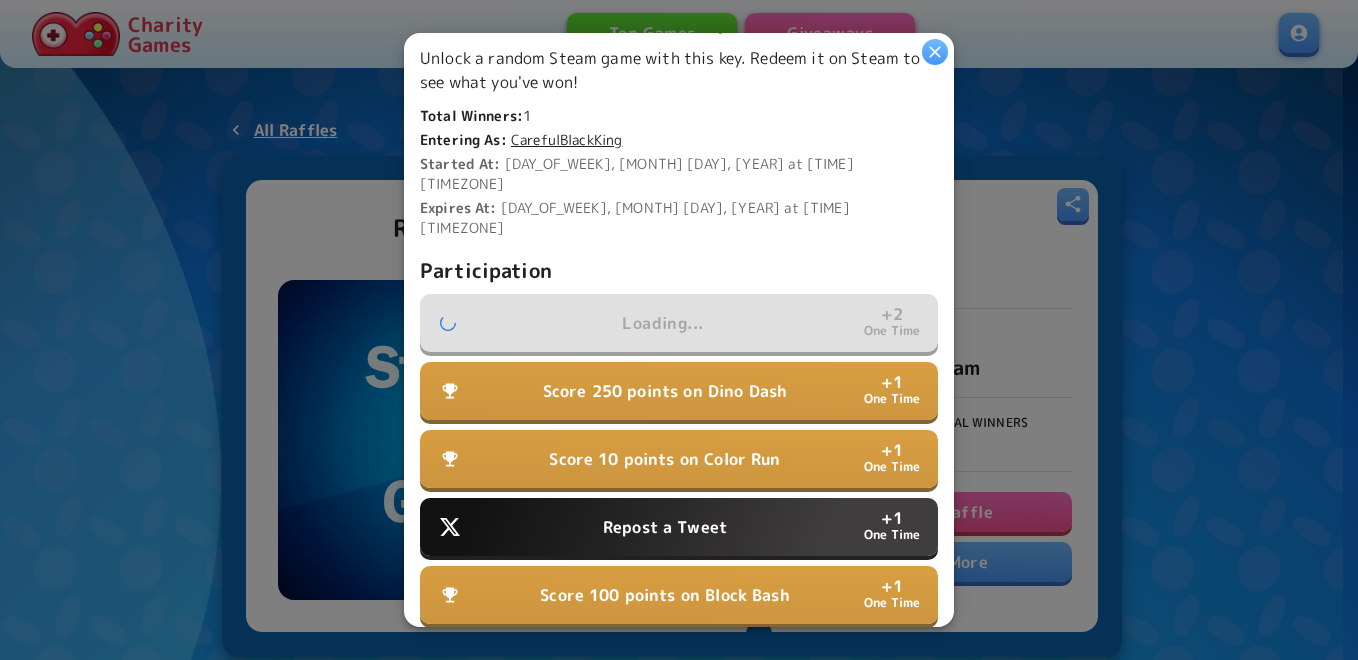 click on "Repost a Tweet + 1 One Time" at bounding box center [679, 527] 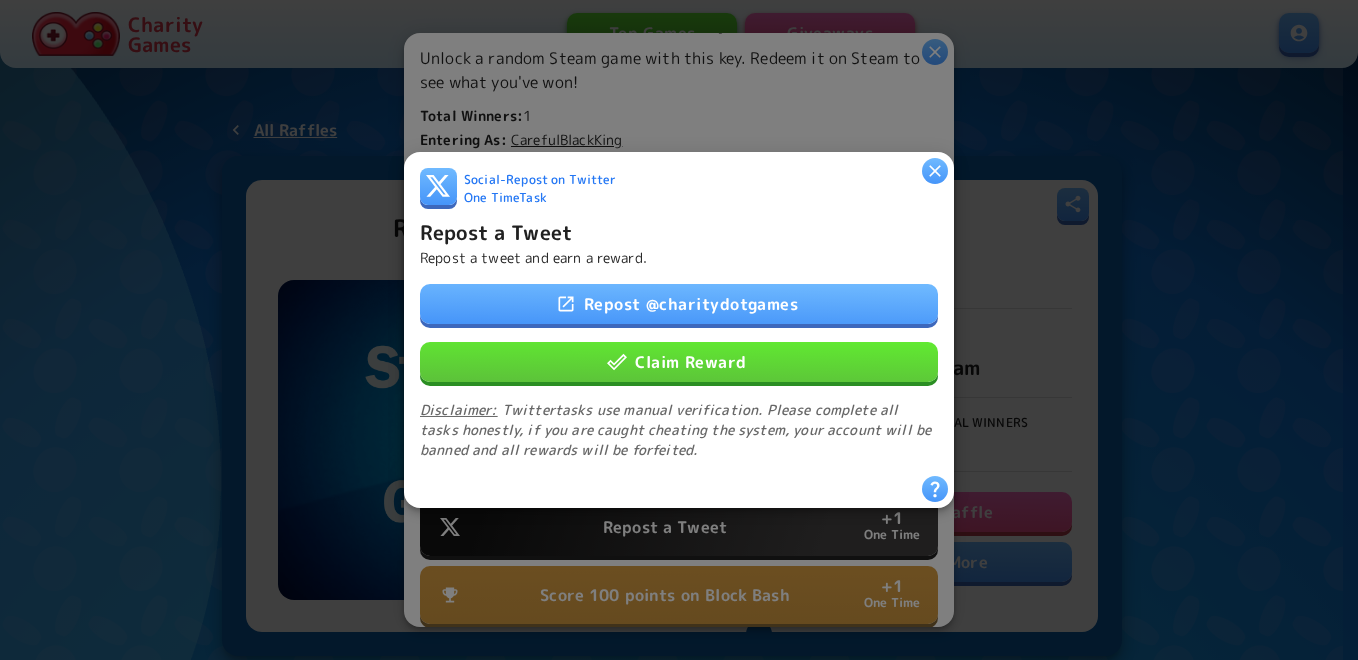 click on "Claim Reward" at bounding box center (679, 362) 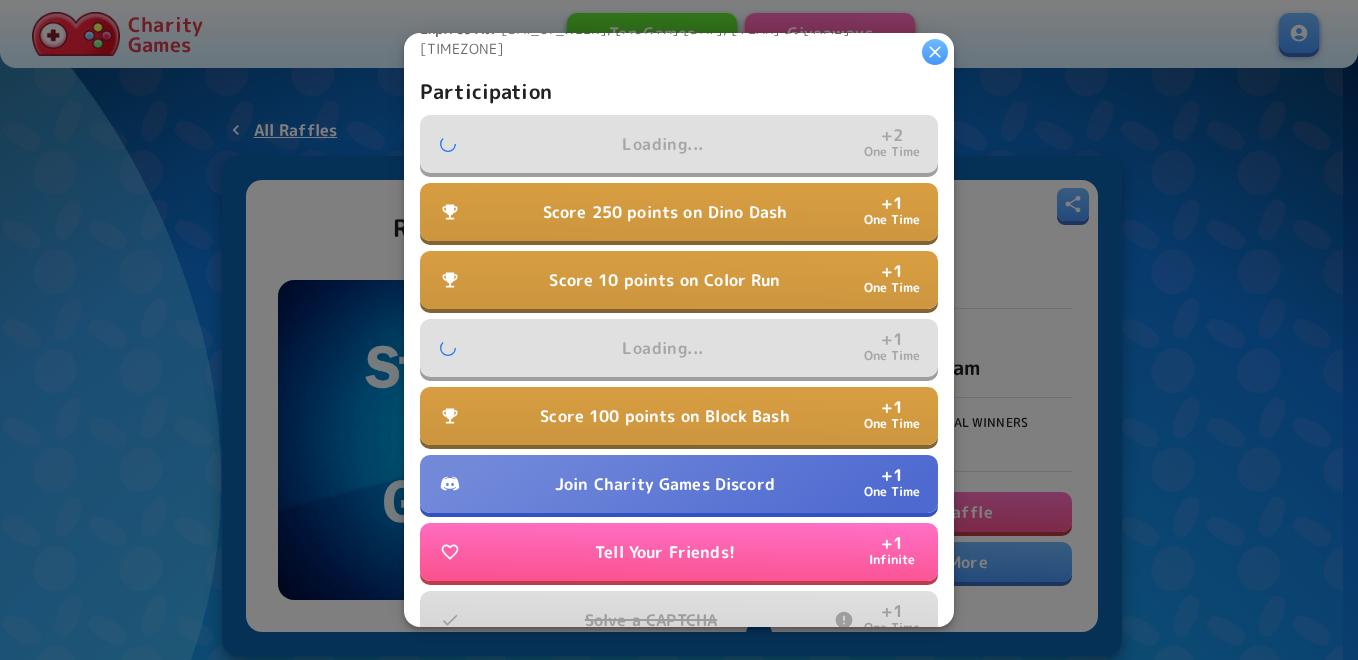 scroll, scrollTop: 700, scrollLeft: 0, axis: vertical 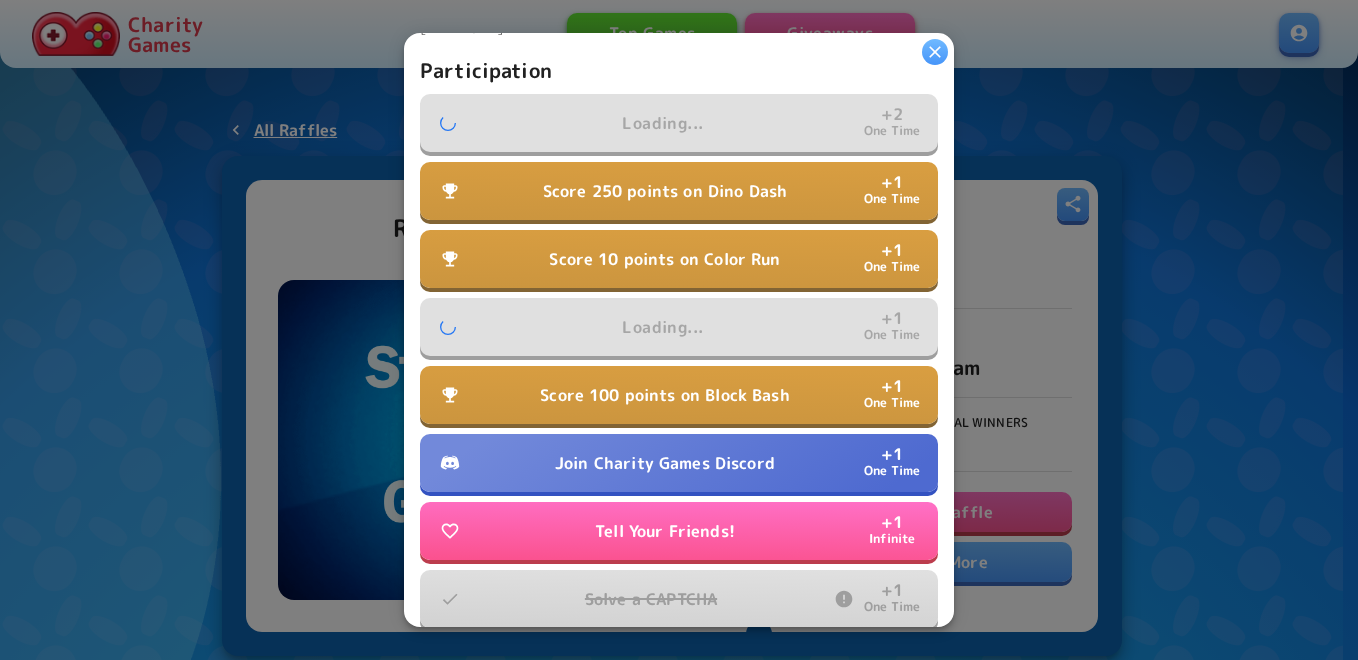 click on "Join Charity Games Discord" at bounding box center (665, 463) 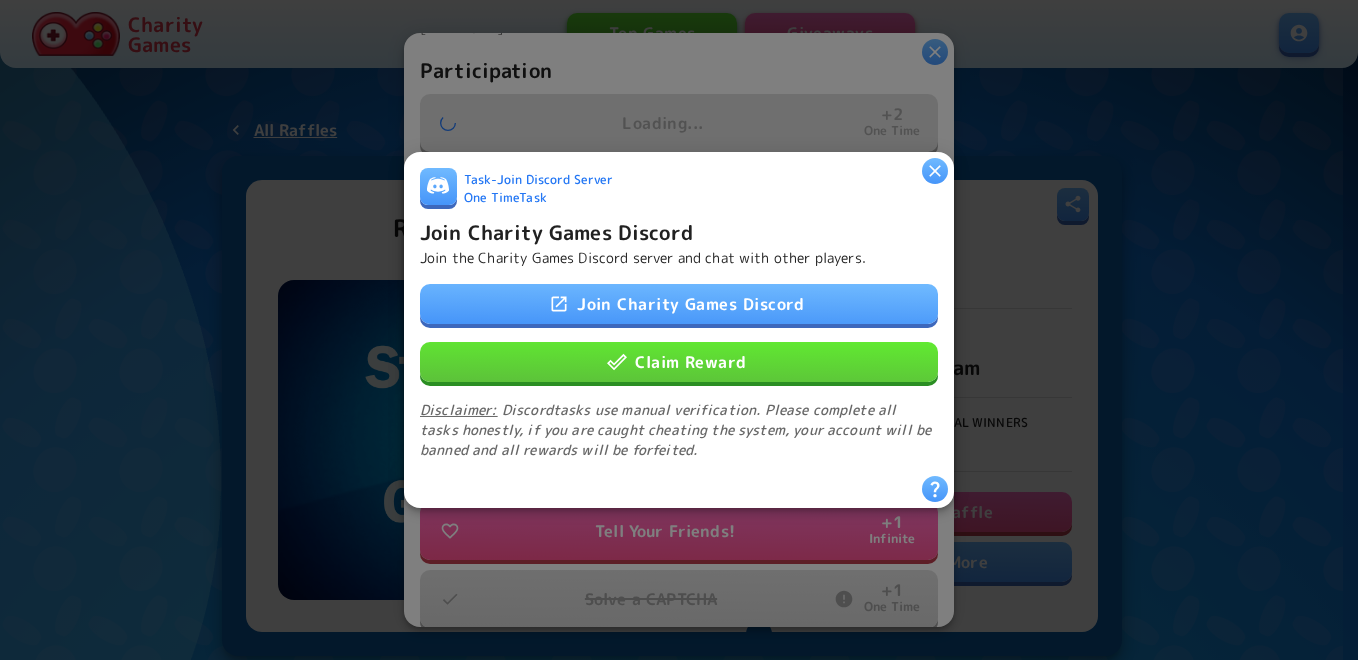click on "Claim Reward" at bounding box center (679, 362) 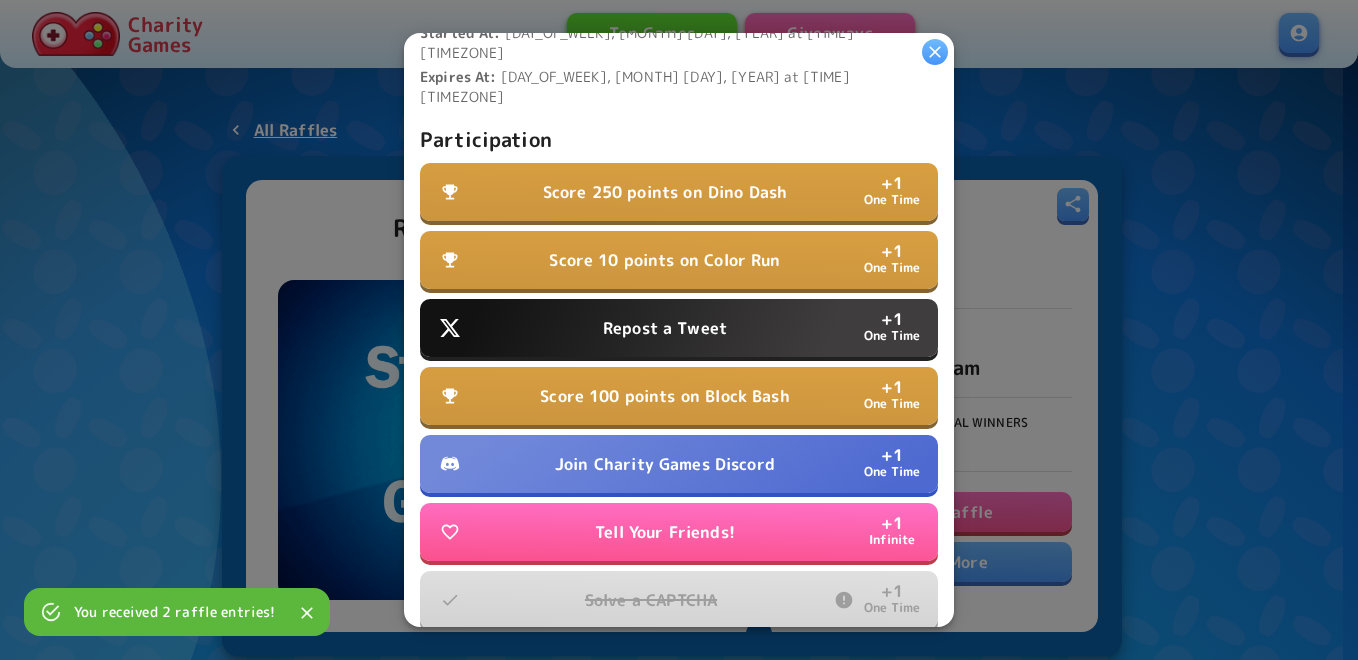 scroll, scrollTop: 600, scrollLeft: 0, axis: vertical 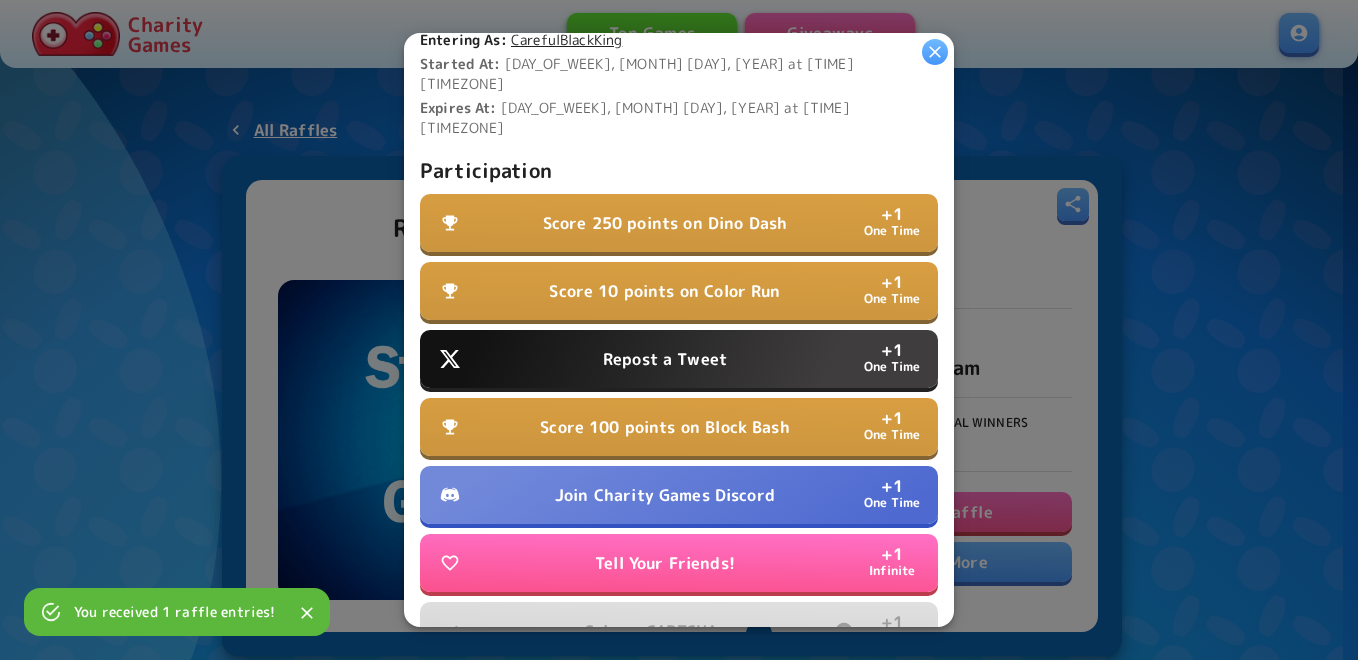 click on "Score 250 points on Dino Dash + 1 One Time" at bounding box center (679, 223) 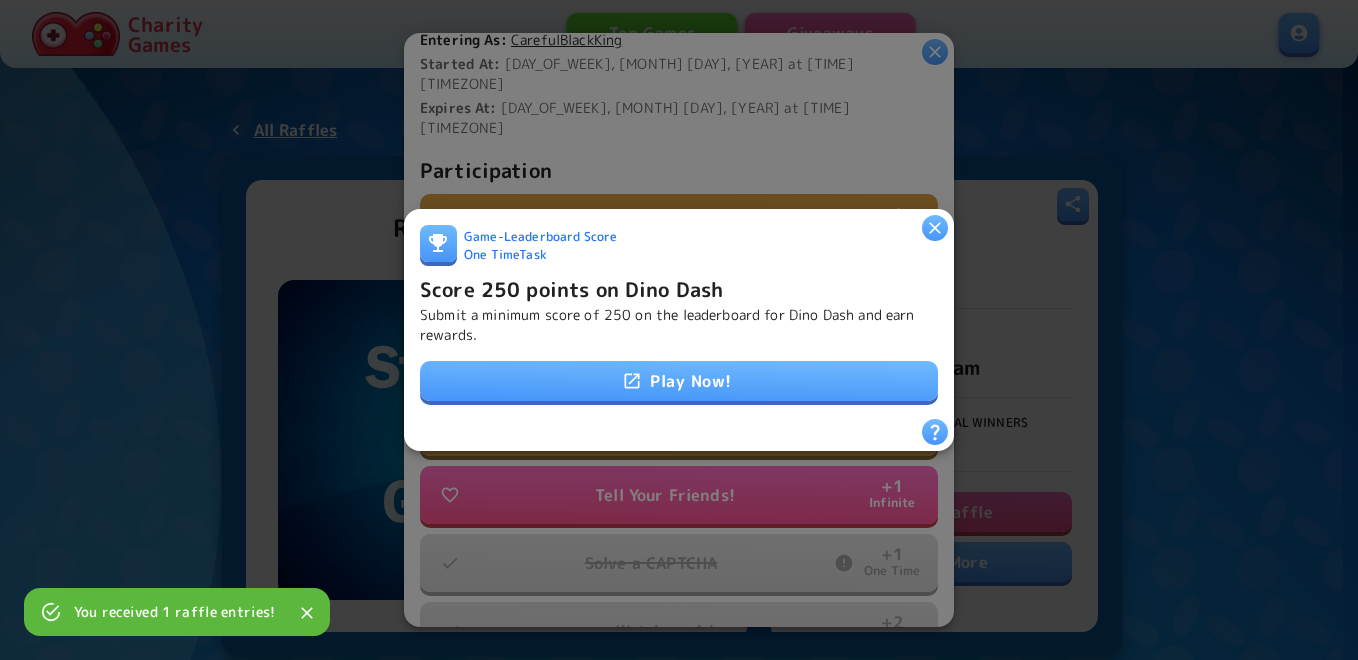 click on "Play Now!" at bounding box center (679, 381) 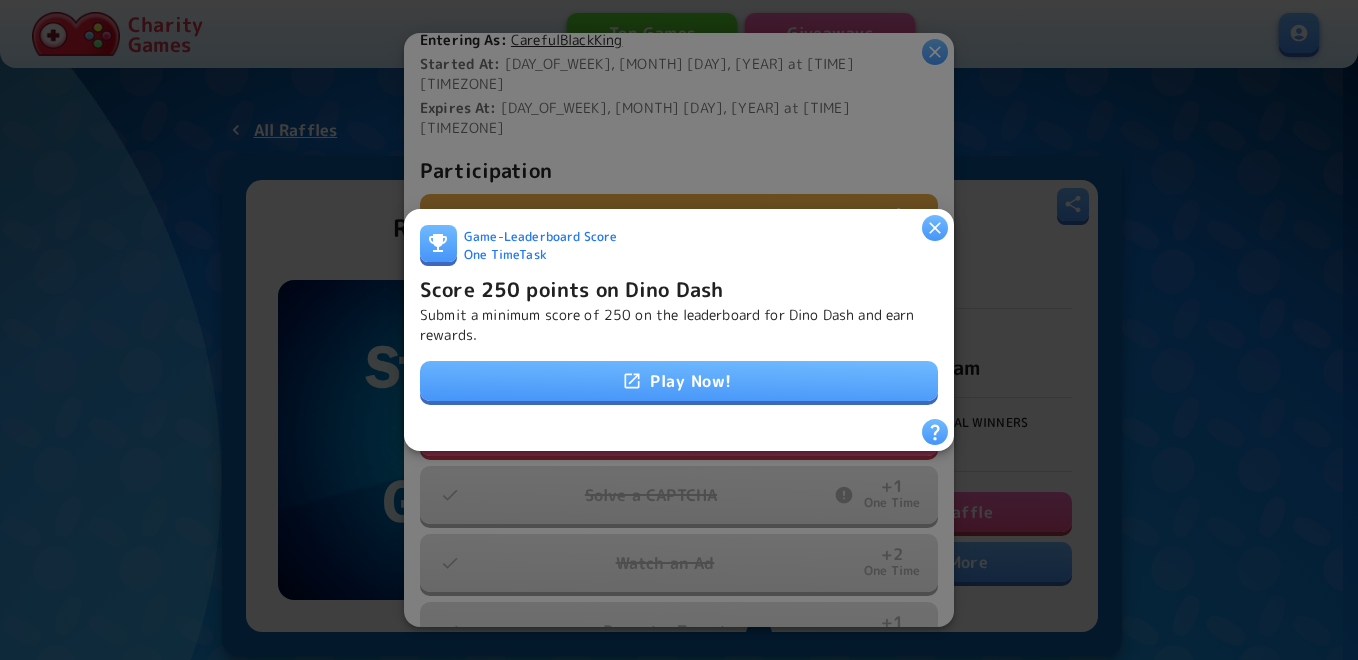 click on "Score 250 points on Dino Dash" at bounding box center [571, 289] 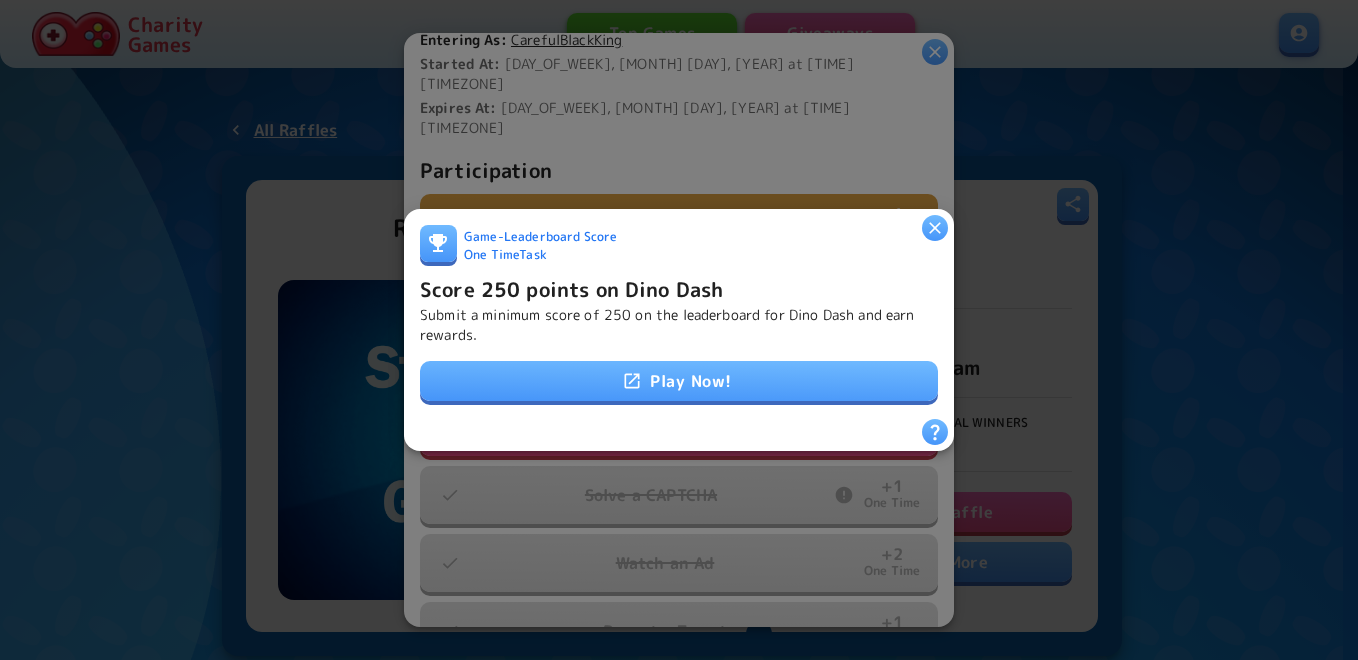 click on "Score 250 points on Dino Dash" at bounding box center (571, 289) 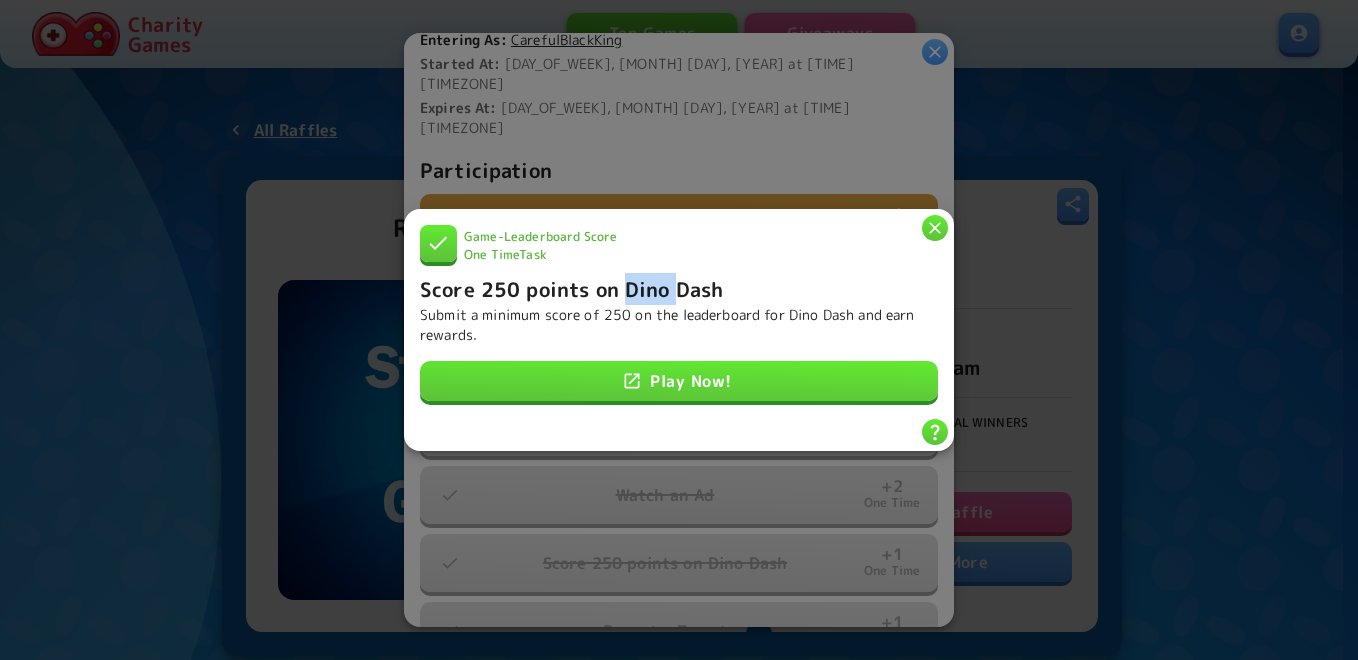 click on "Score 250 points on Dino Dash" at bounding box center (571, 289) 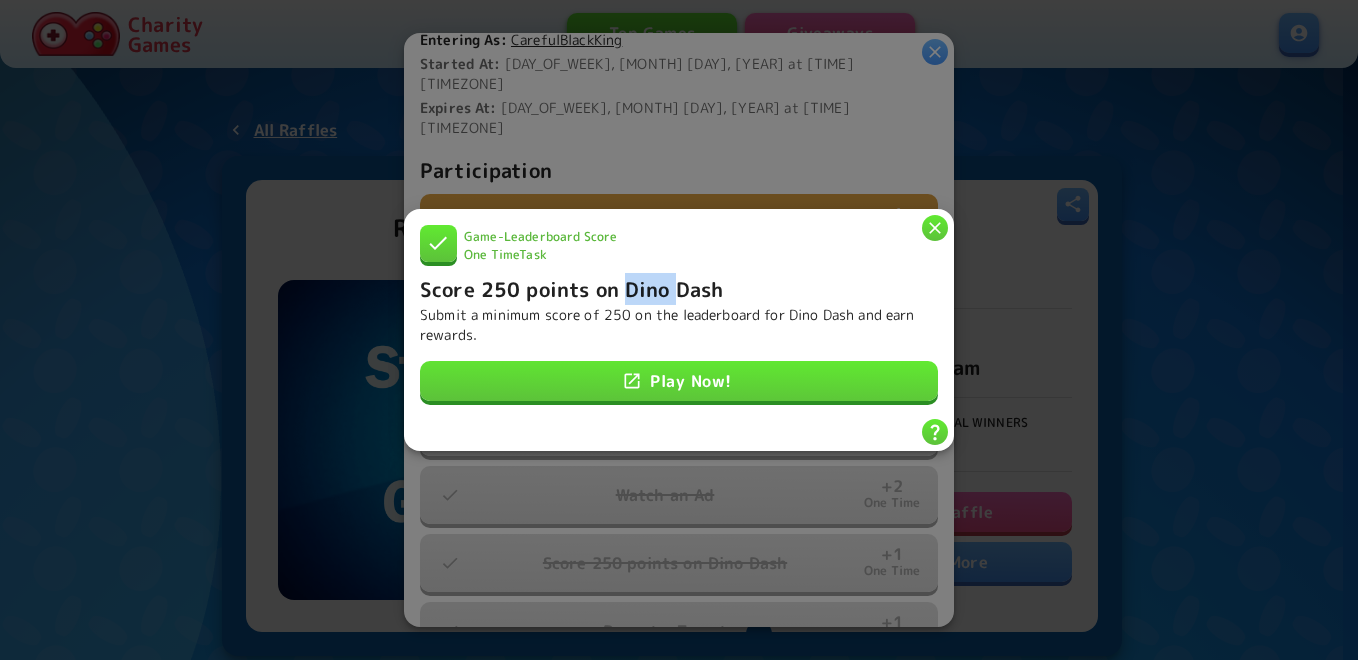 click at bounding box center [935, 228] 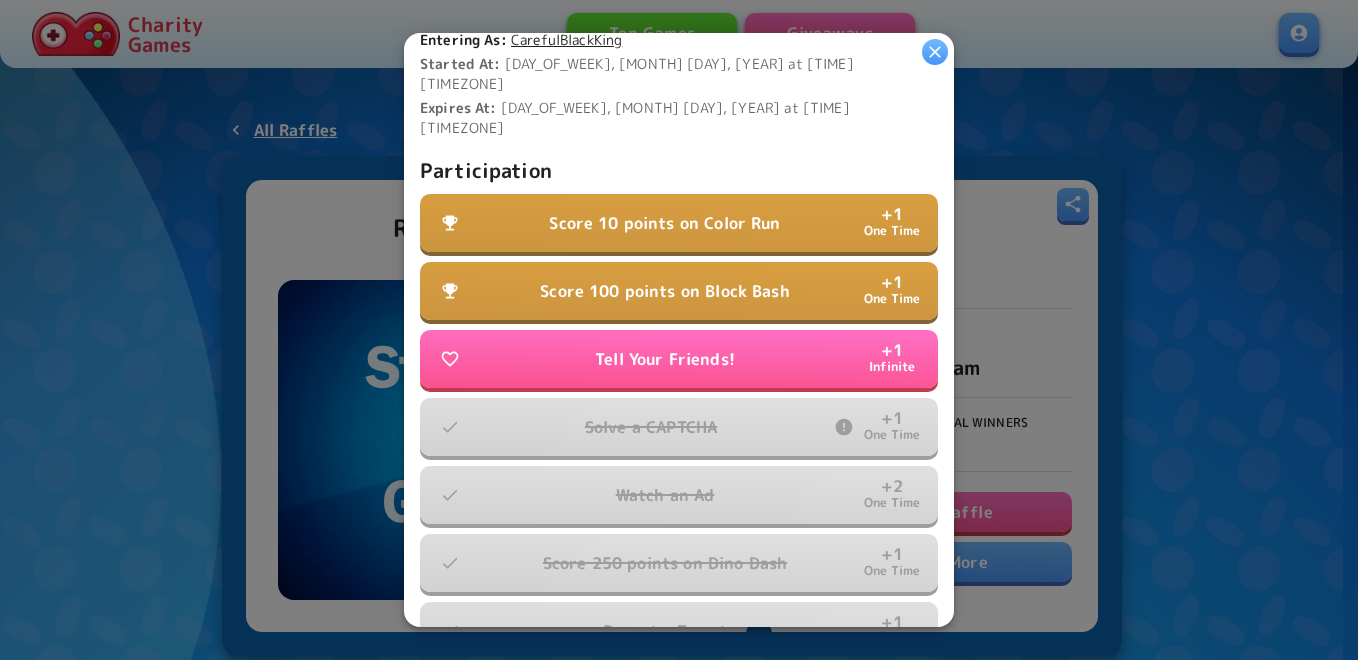 click on "Score 10 points on Color Run" at bounding box center (664, 223) 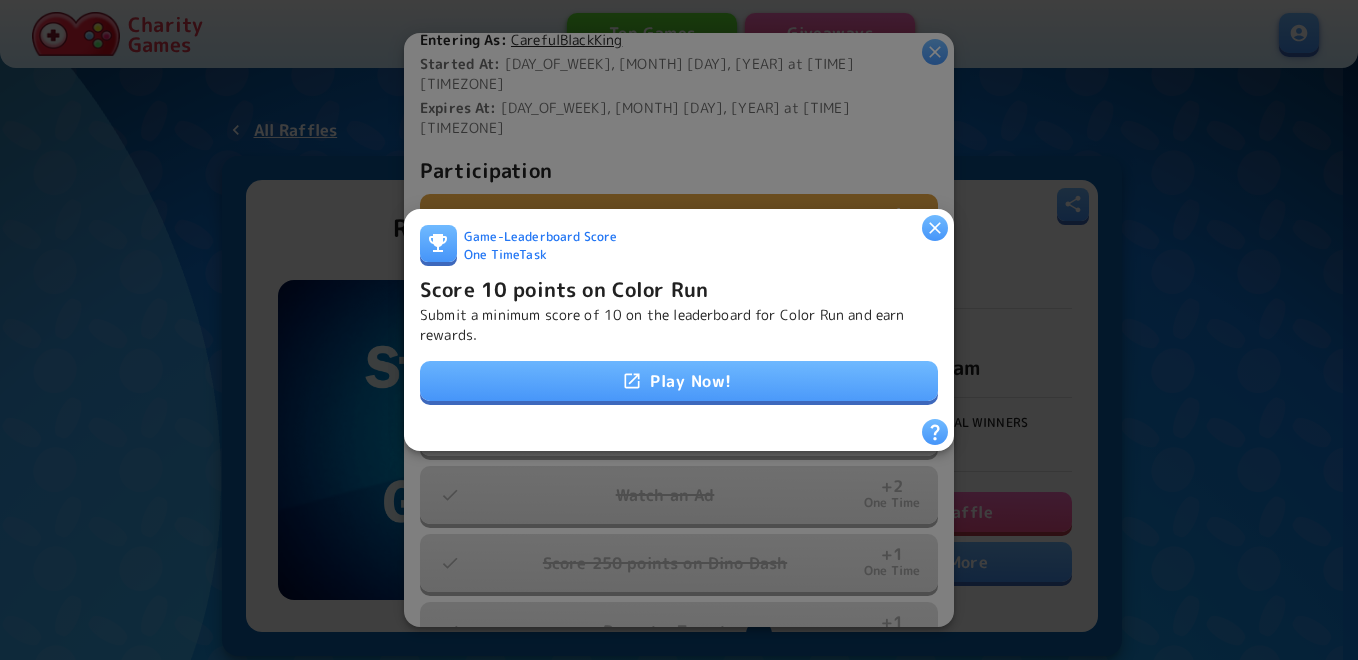 click at bounding box center (632, 381) 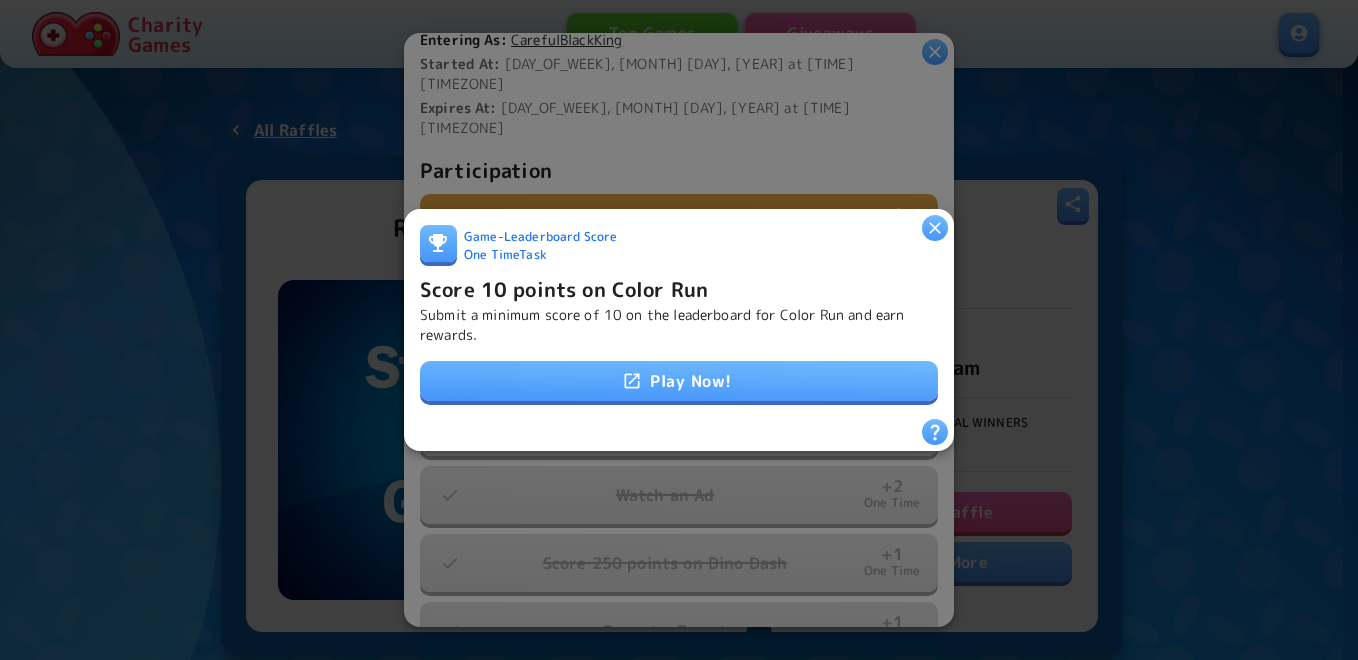 click on "Submit a minimum score of 10 on the leaderboard for Color Run and earn rewards." at bounding box center (679, 325) 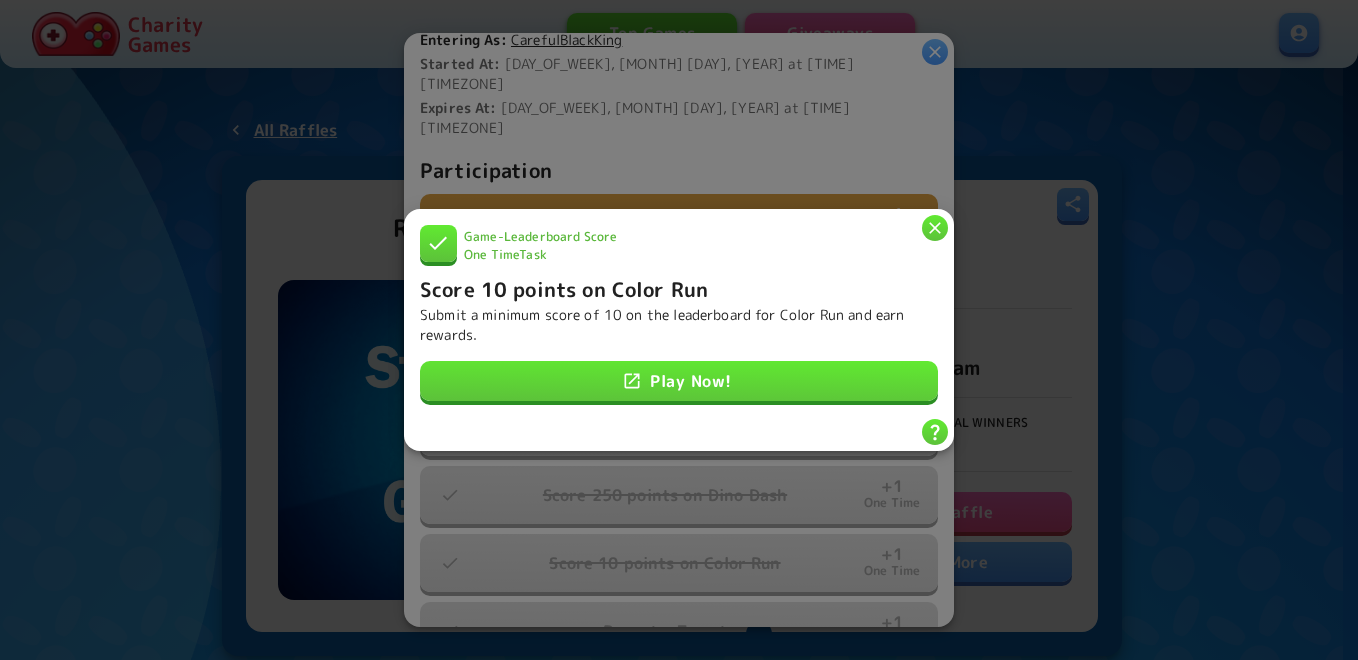 click at bounding box center [935, 228] 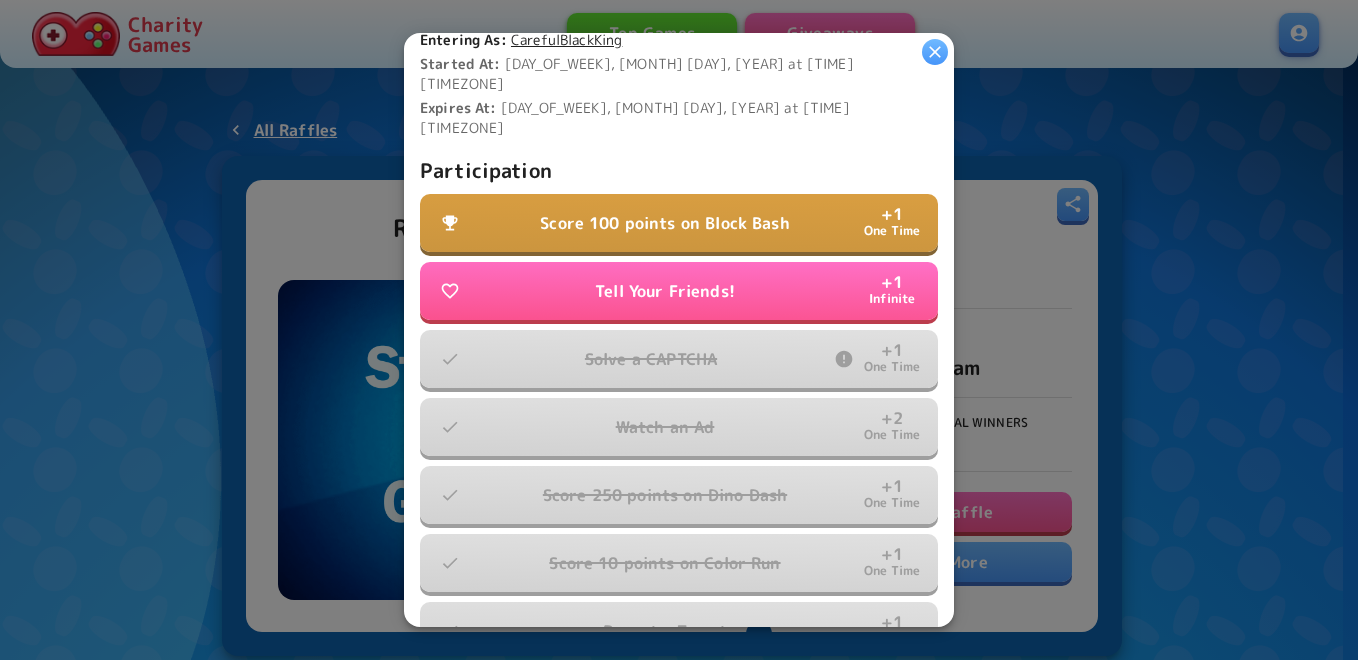 click on "Score 100 points on Block Bash + 1 One Time" at bounding box center [679, 223] 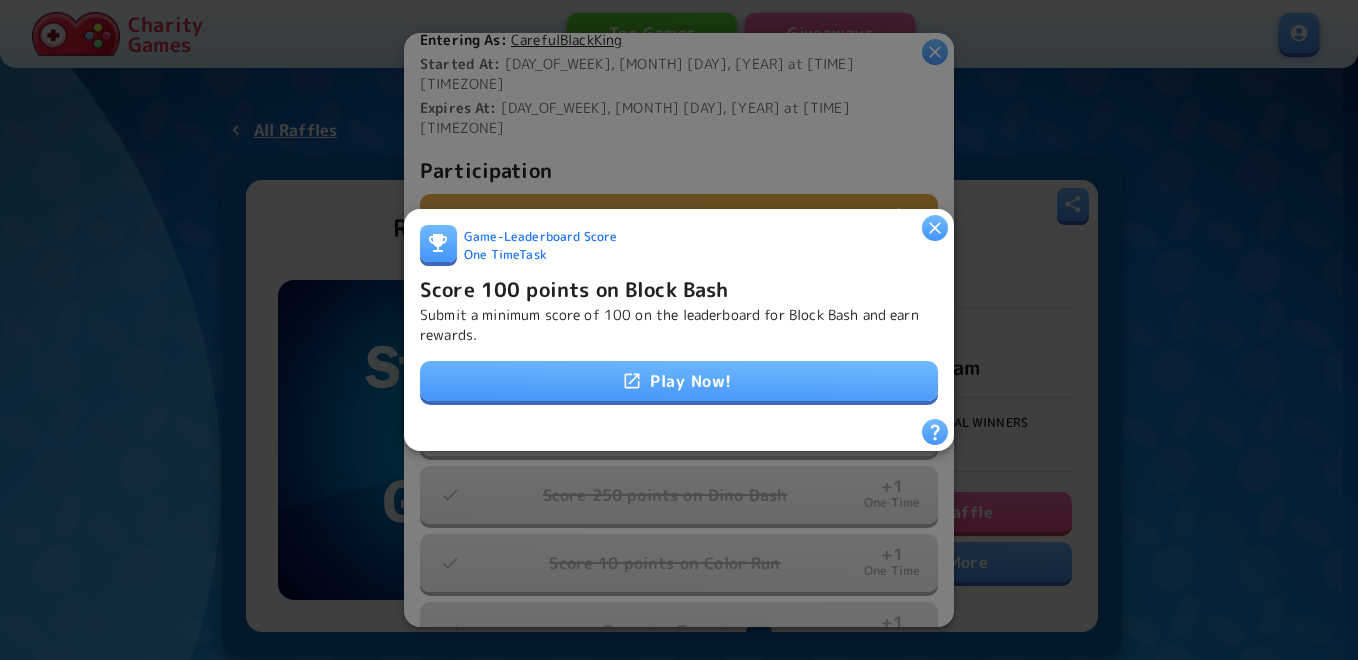 click at bounding box center (632, 381) 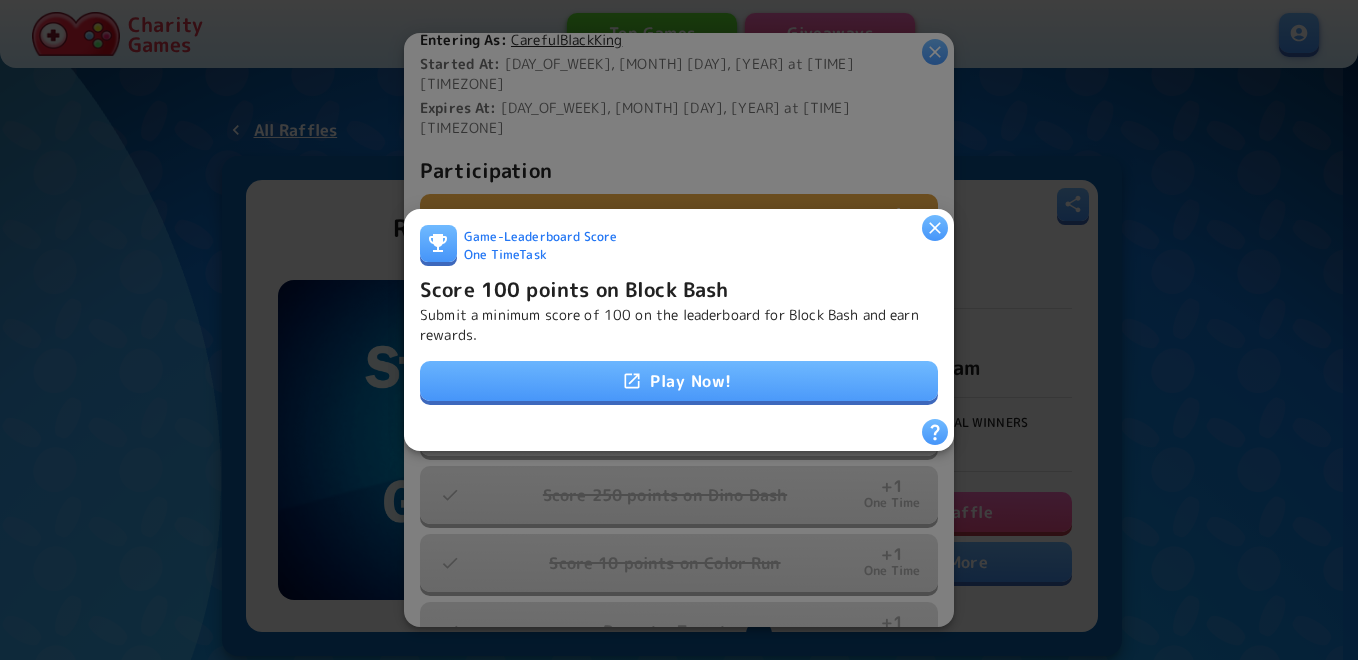 click on "Score 100 points on Block Bash" at bounding box center [574, 289] 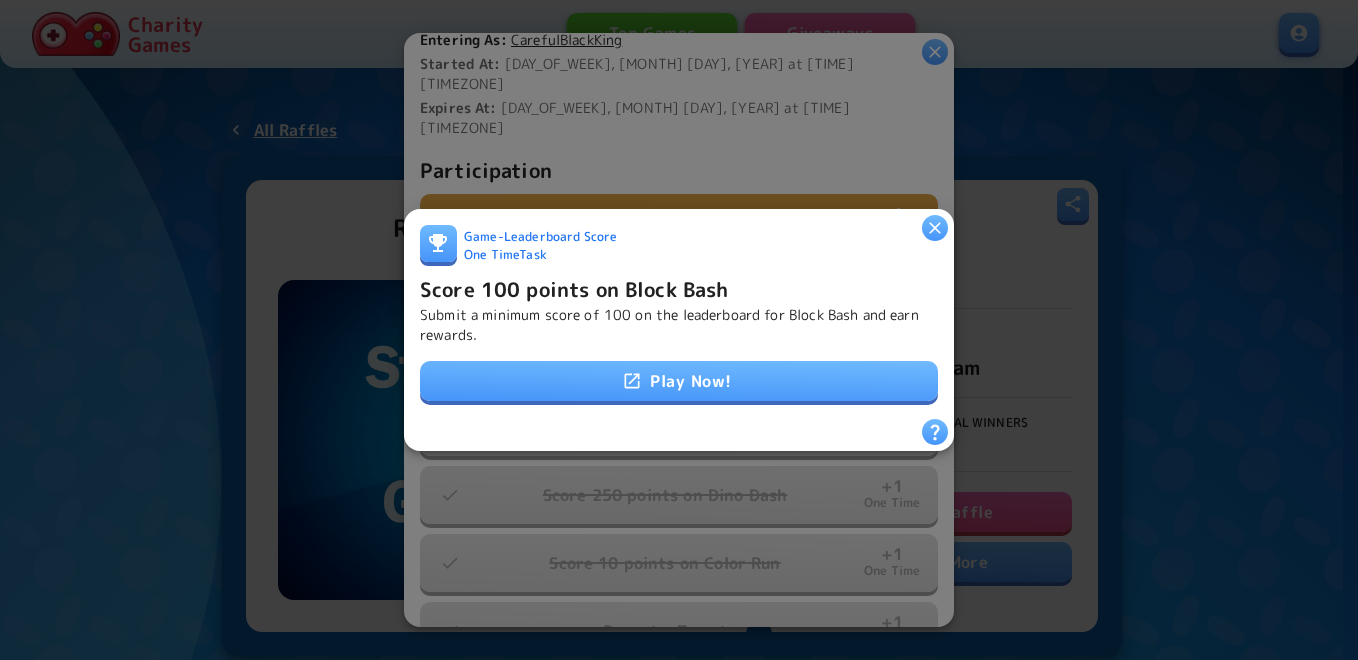 click on "Submit a minimum score of 100 on the leaderboard for Block Bash and earn rewards." at bounding box center [679, 325] 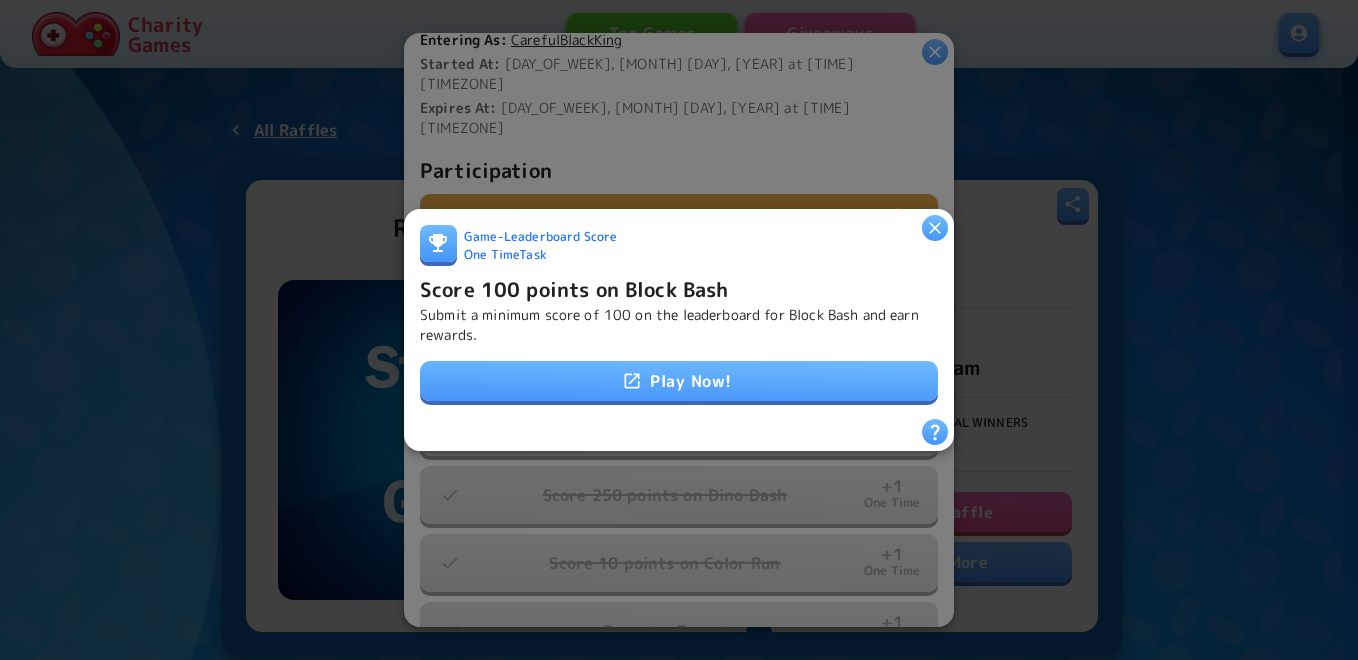 click on "Score 100 points on Block Bash" at bounding box center (574, 289) 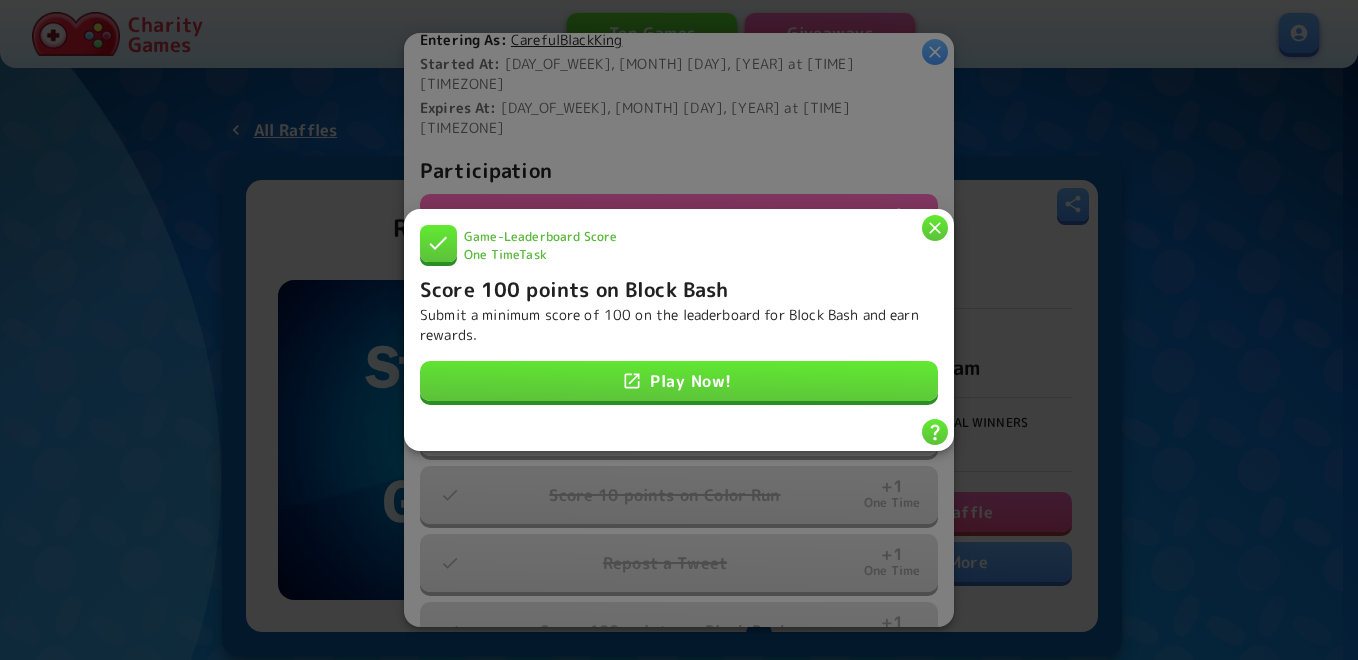 click at bounding box center [935, 228] 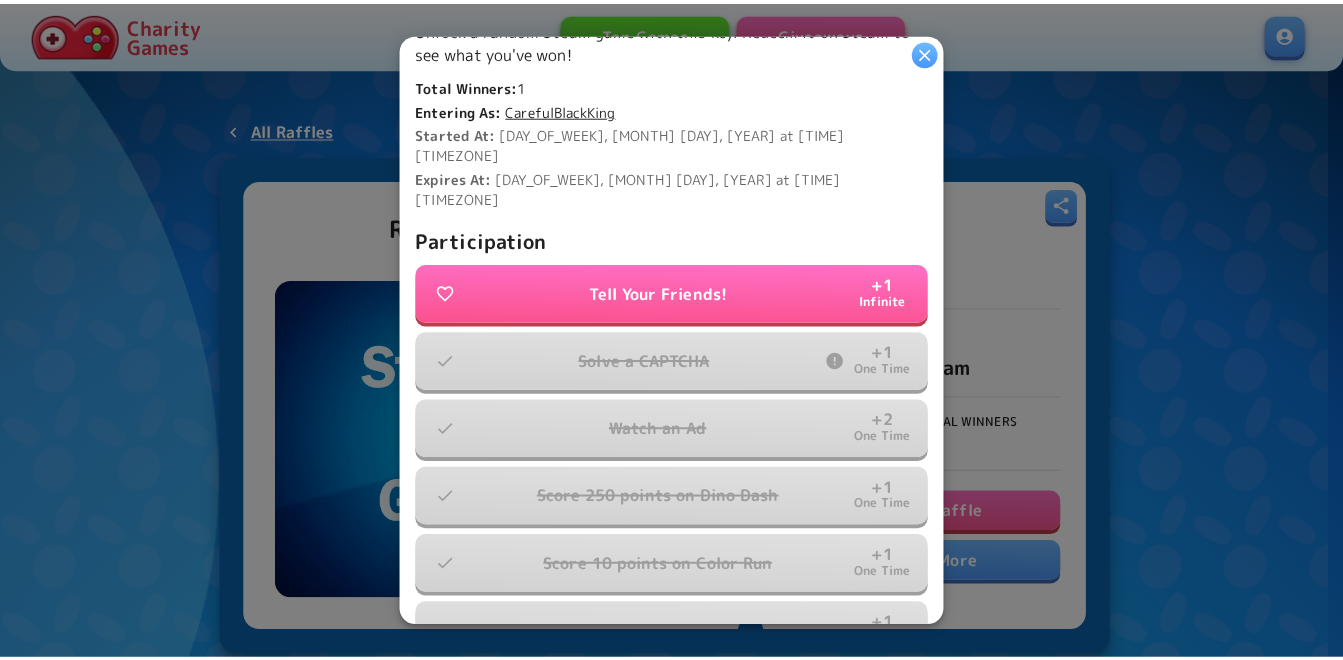 scroll, scrollTop: 500, scrollLeft: 0, axis: vertical 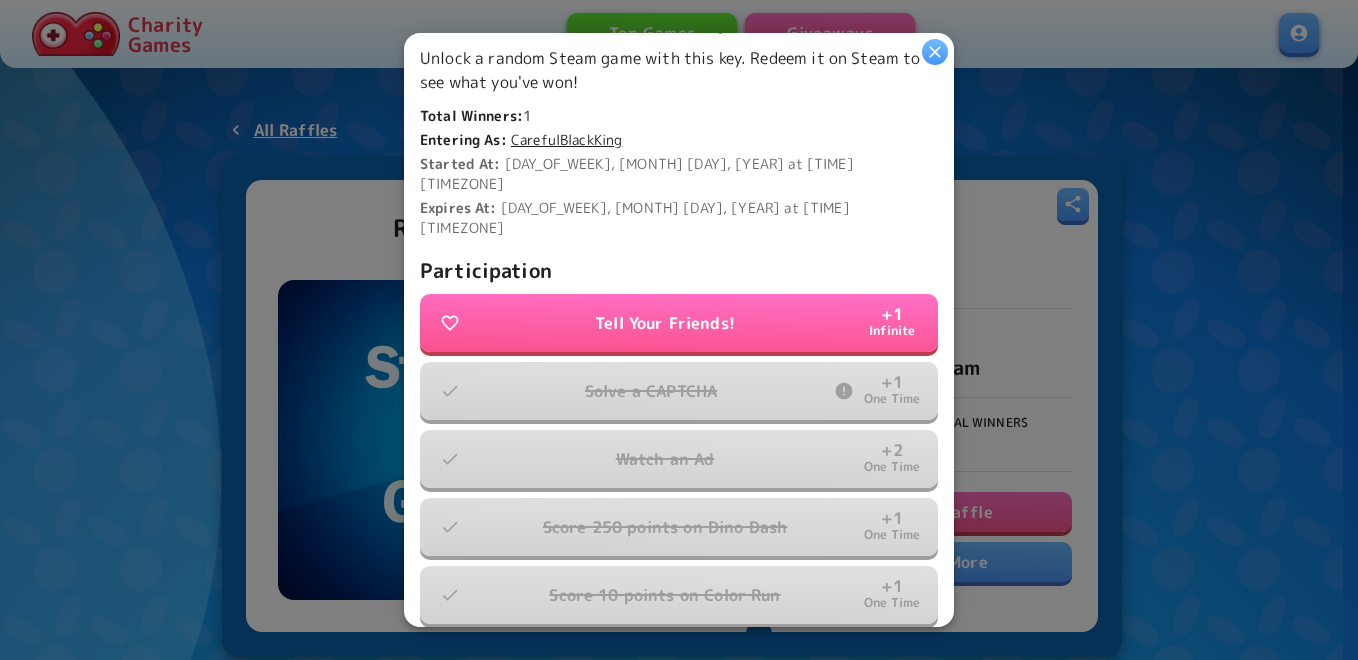 click at bounding box center (935, 52) 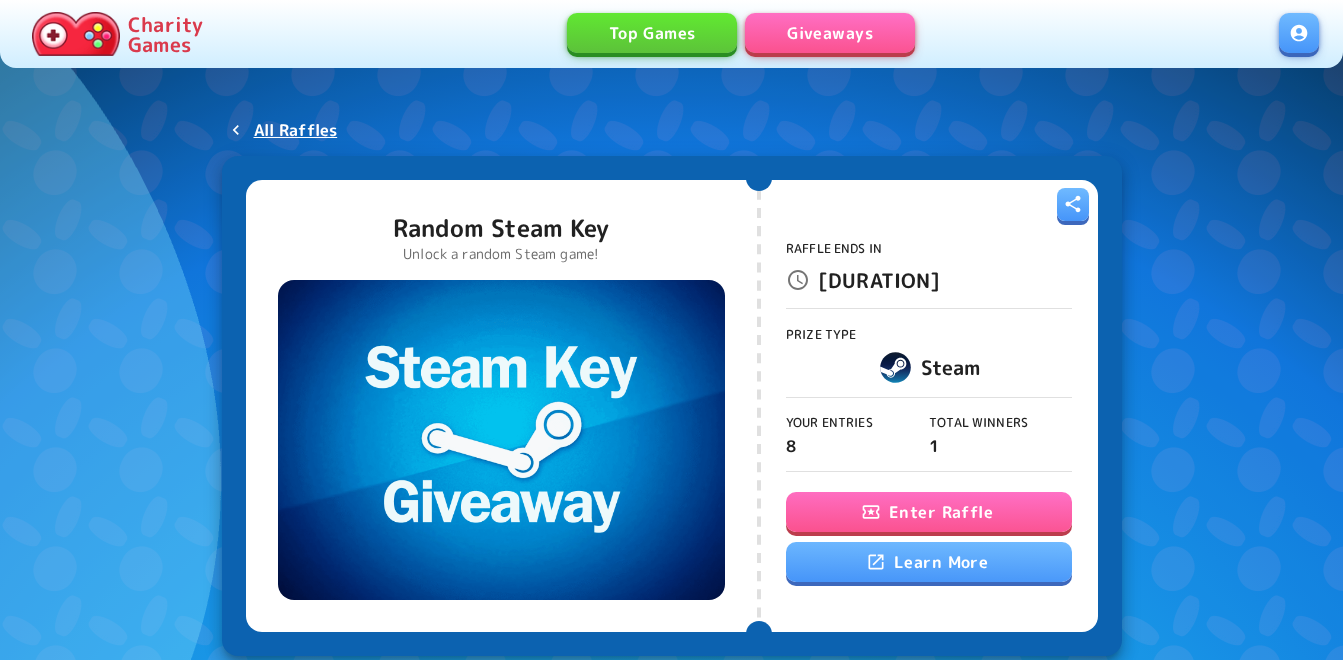 click at bounding box center [1299, 33] 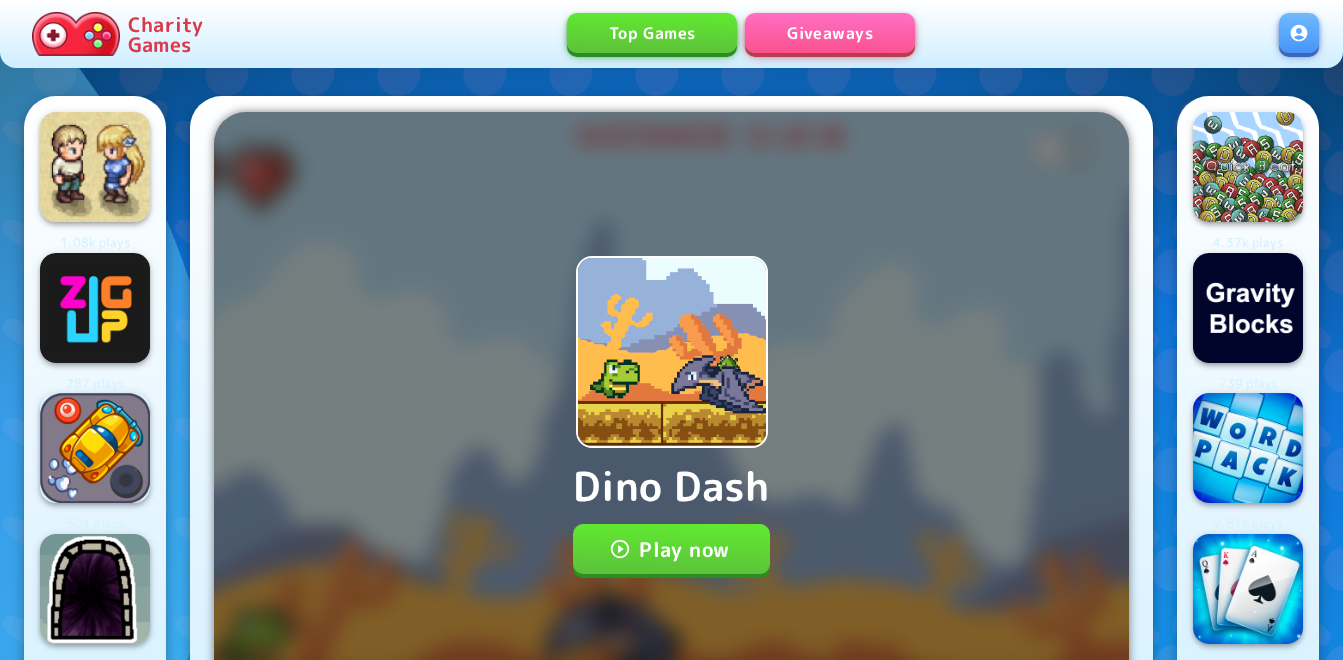 scroll, scrollTop: 0, scrollLeft: 0, axis: both 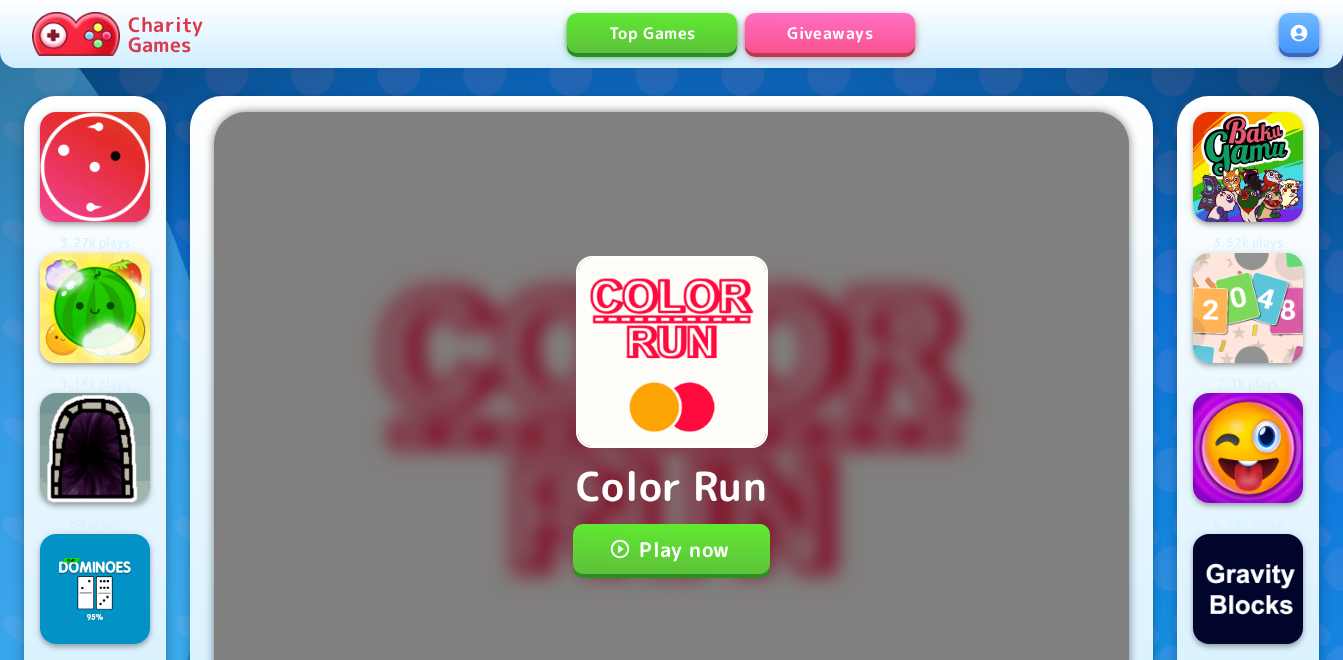 click on "Play now" at bounding box center [671, 549] 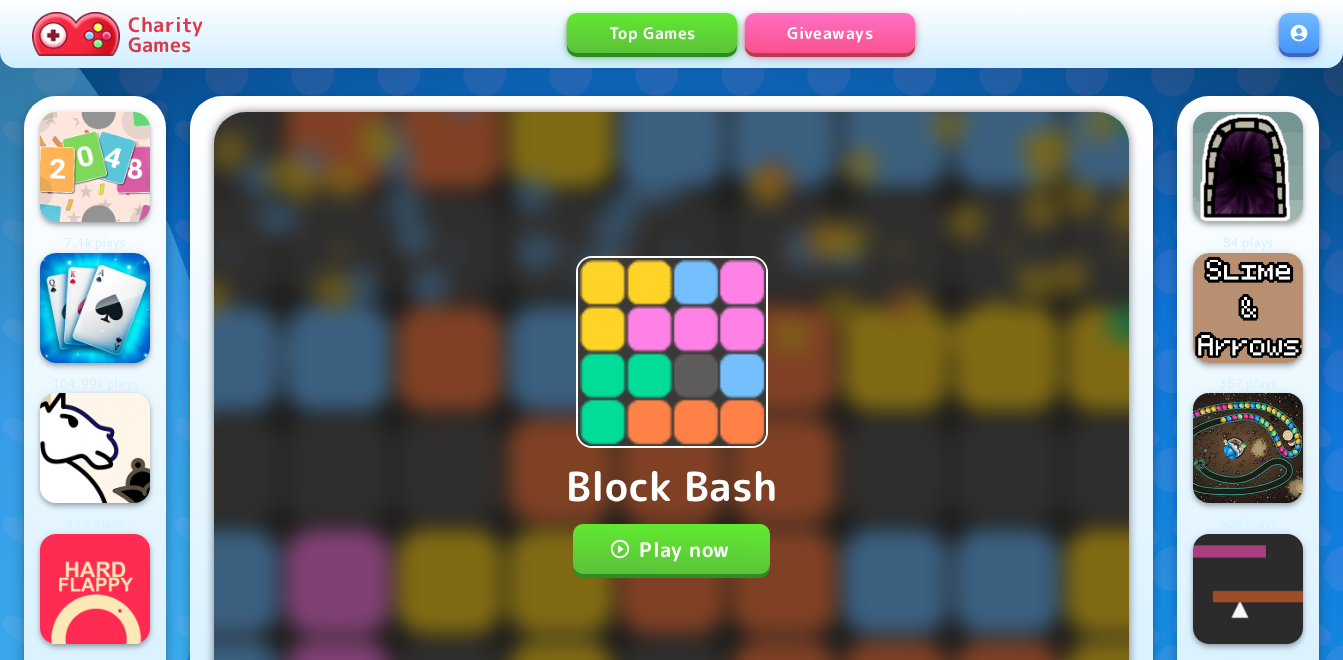 click at bounding box center [620, 549] 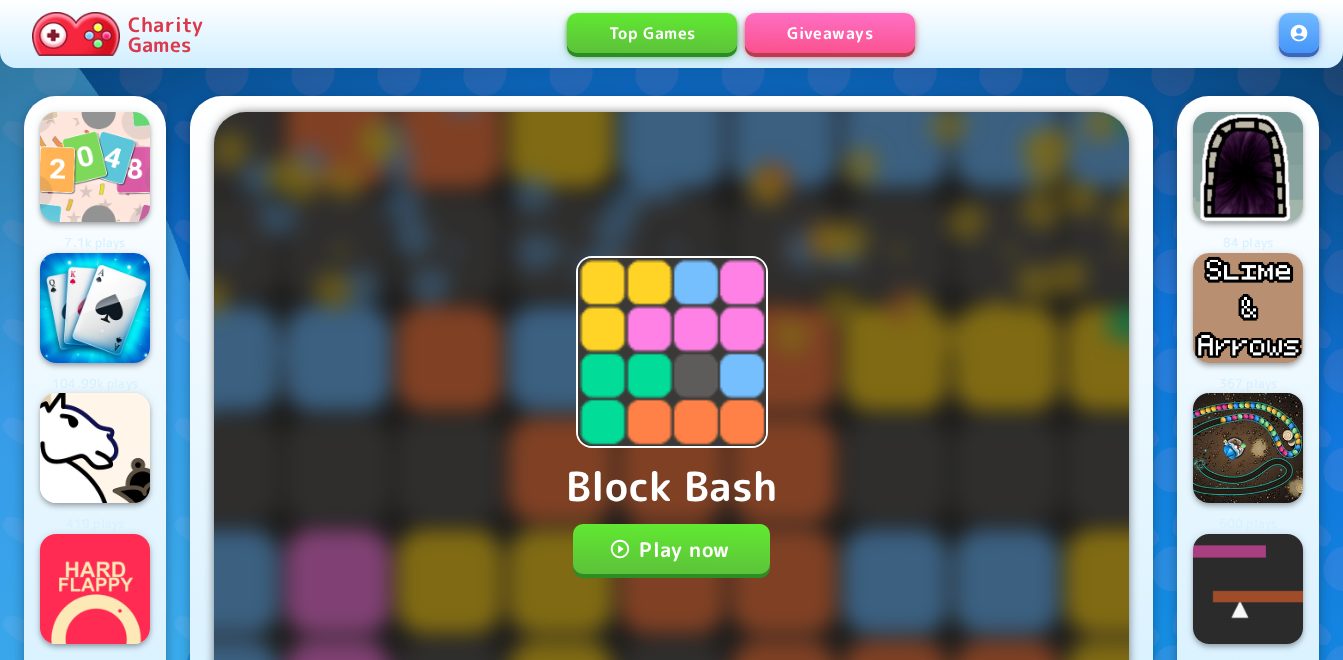 scroll, scrollTop: 0, scrollLeft: 0, axis: both 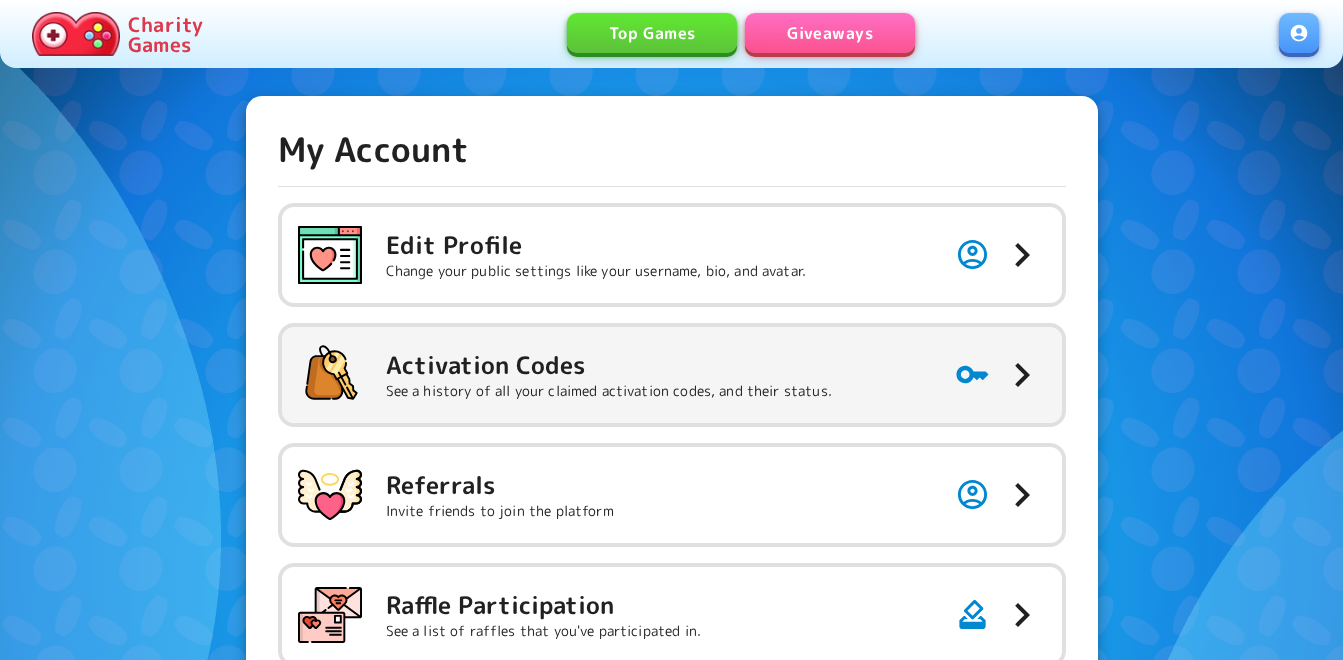 click on "See a history of all your claimed activation codes, and their status." at bounding box center (596, 271) 